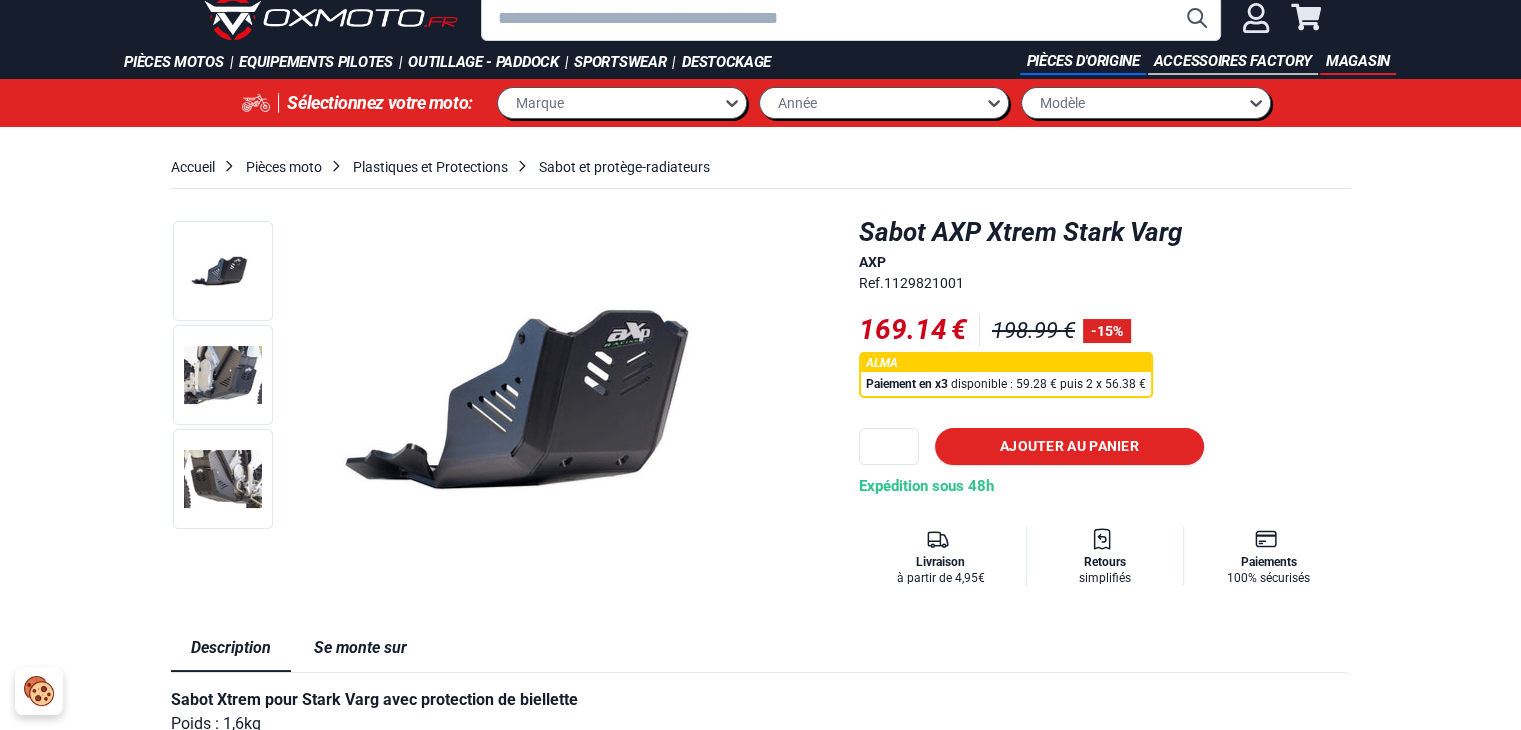 scroll, scrollTop: 0, scrollLeft: 0, axis: both 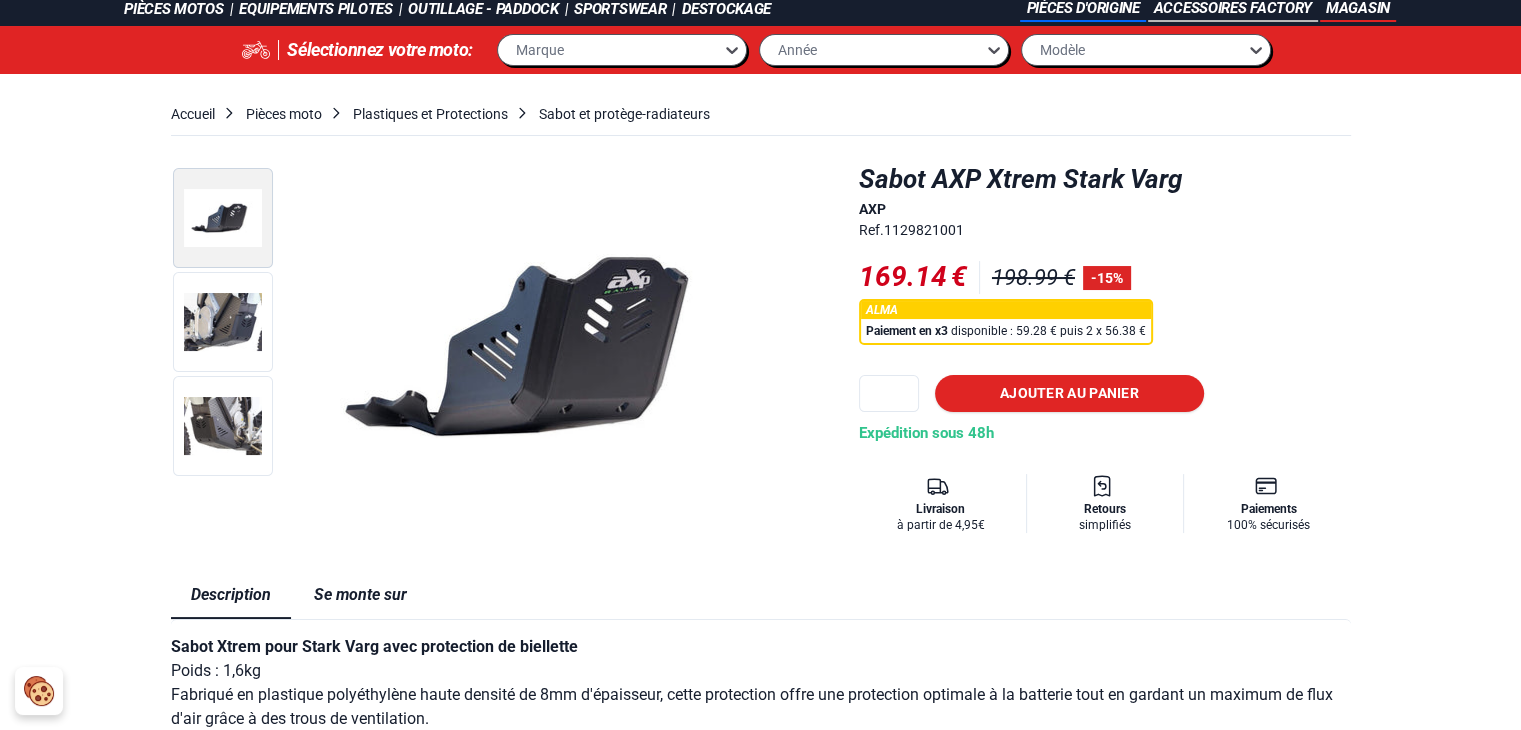 click at bounding box center (223, 218) 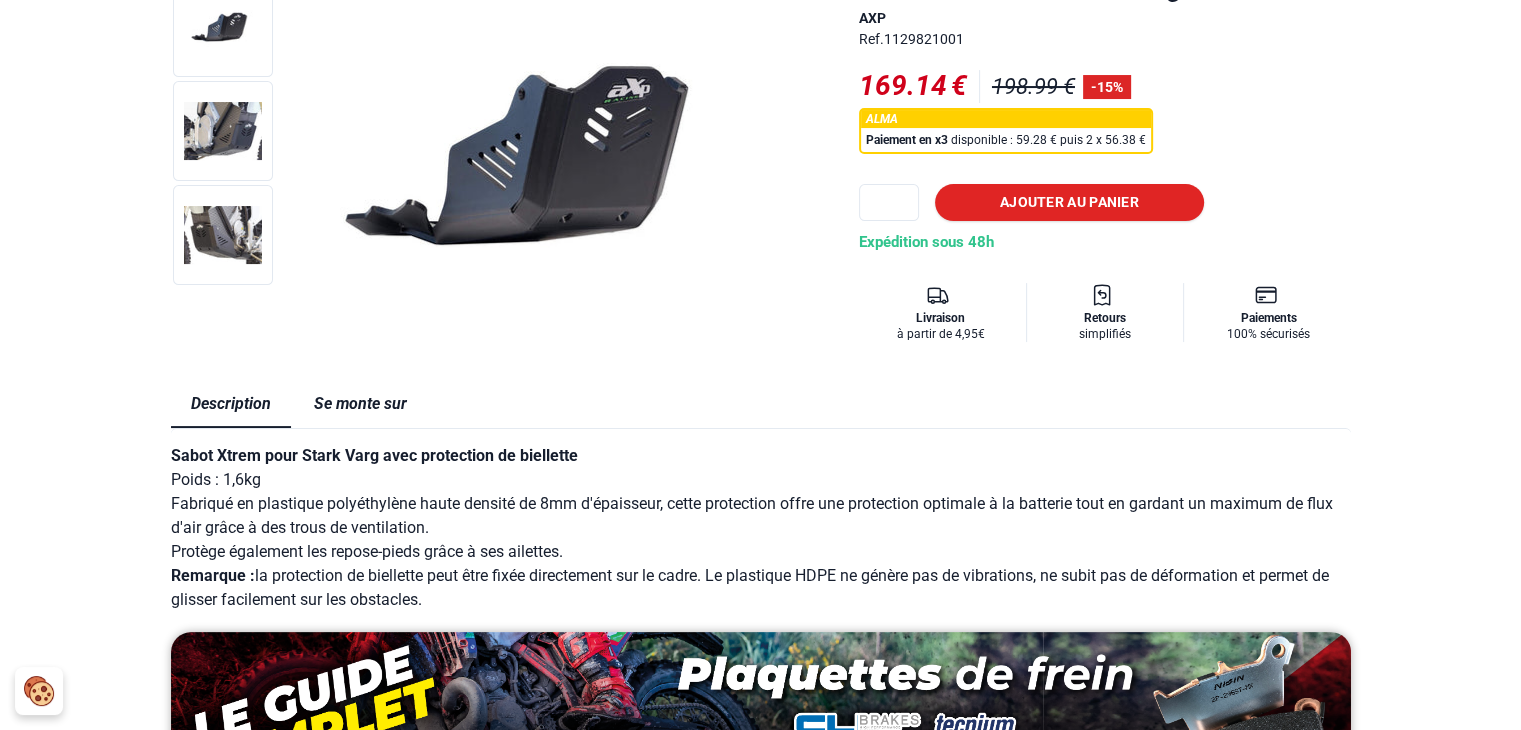 scroll, scrollTop: 300, scrollLeft: 0, axis: vertical 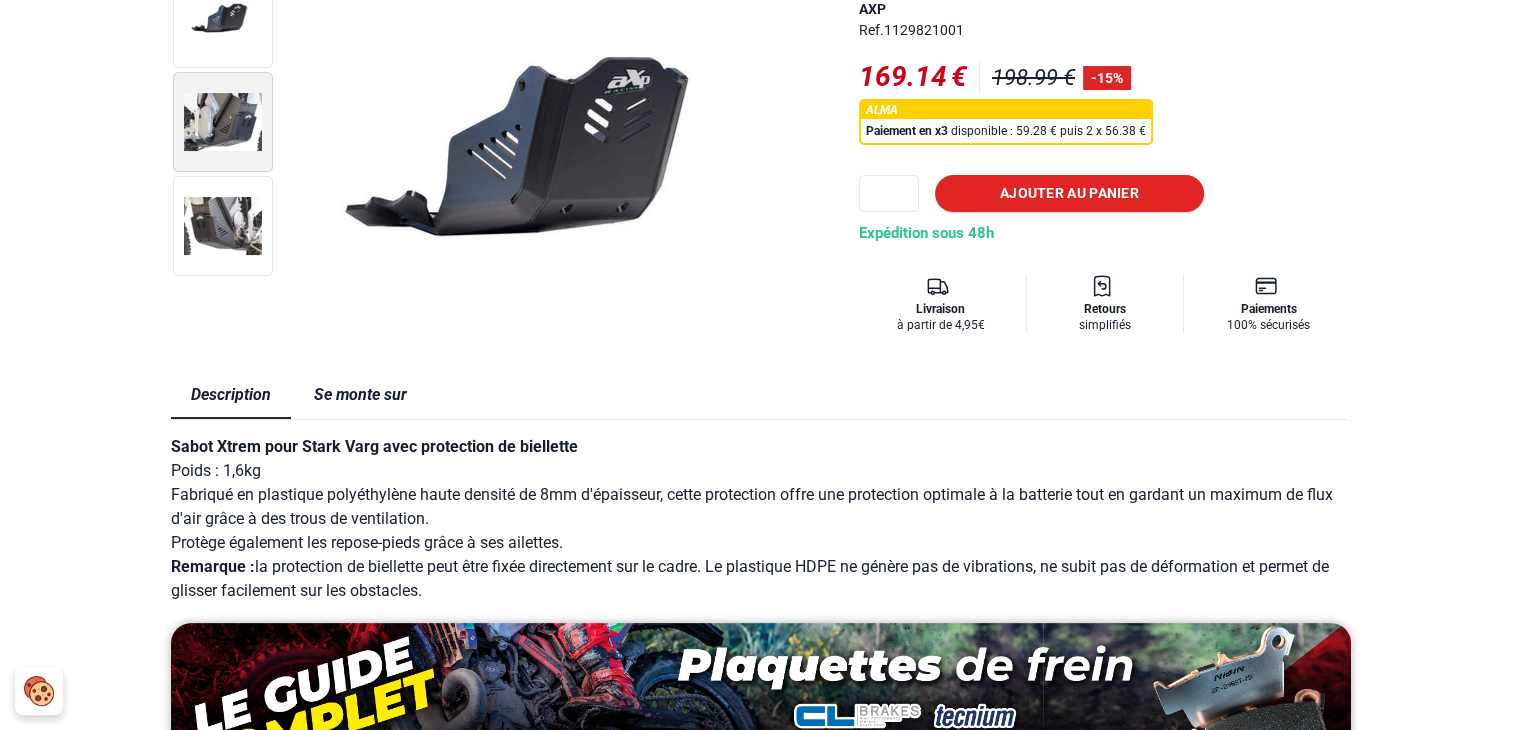 click at bounding box center [223, 122] 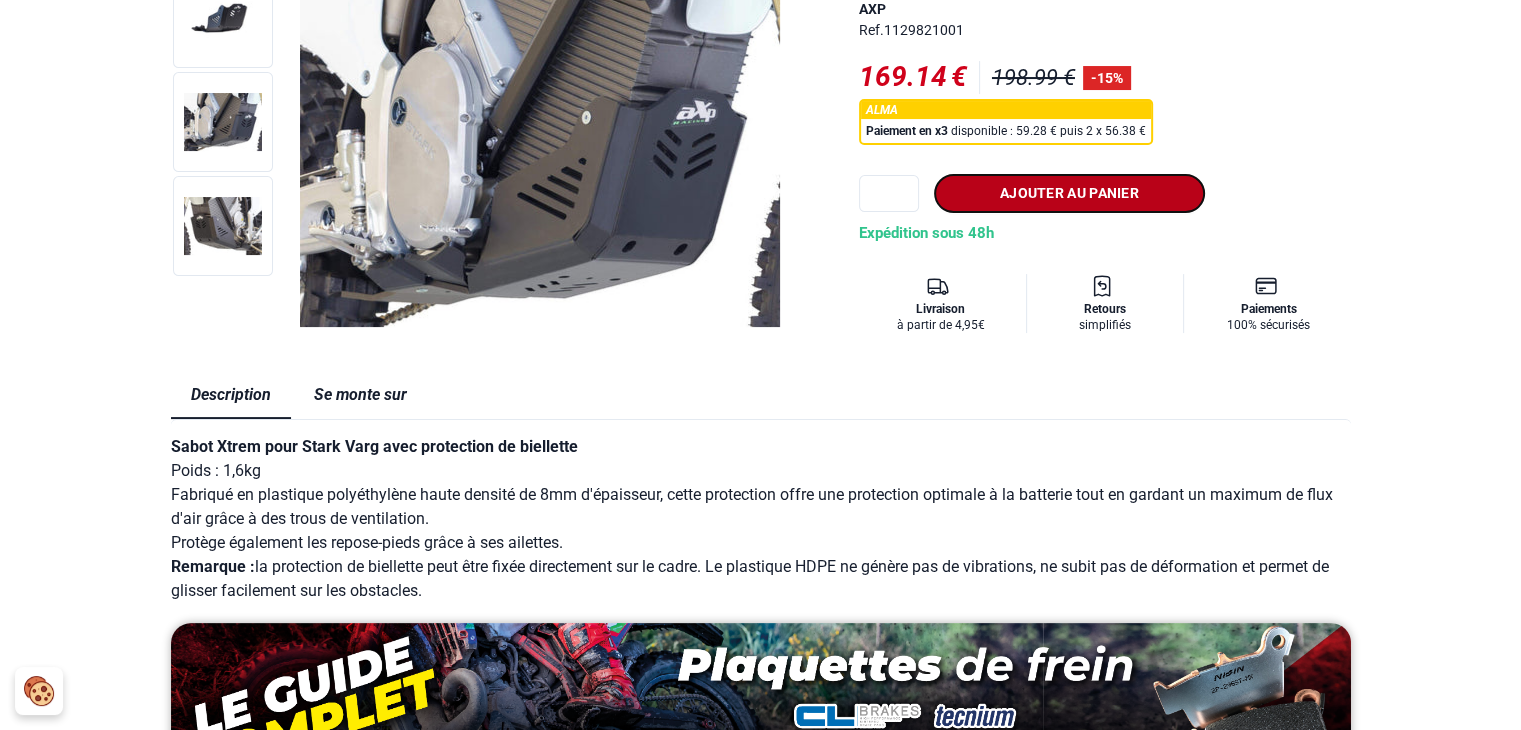 click on "Ajouter au panier" at bounding box center [1069, 193] 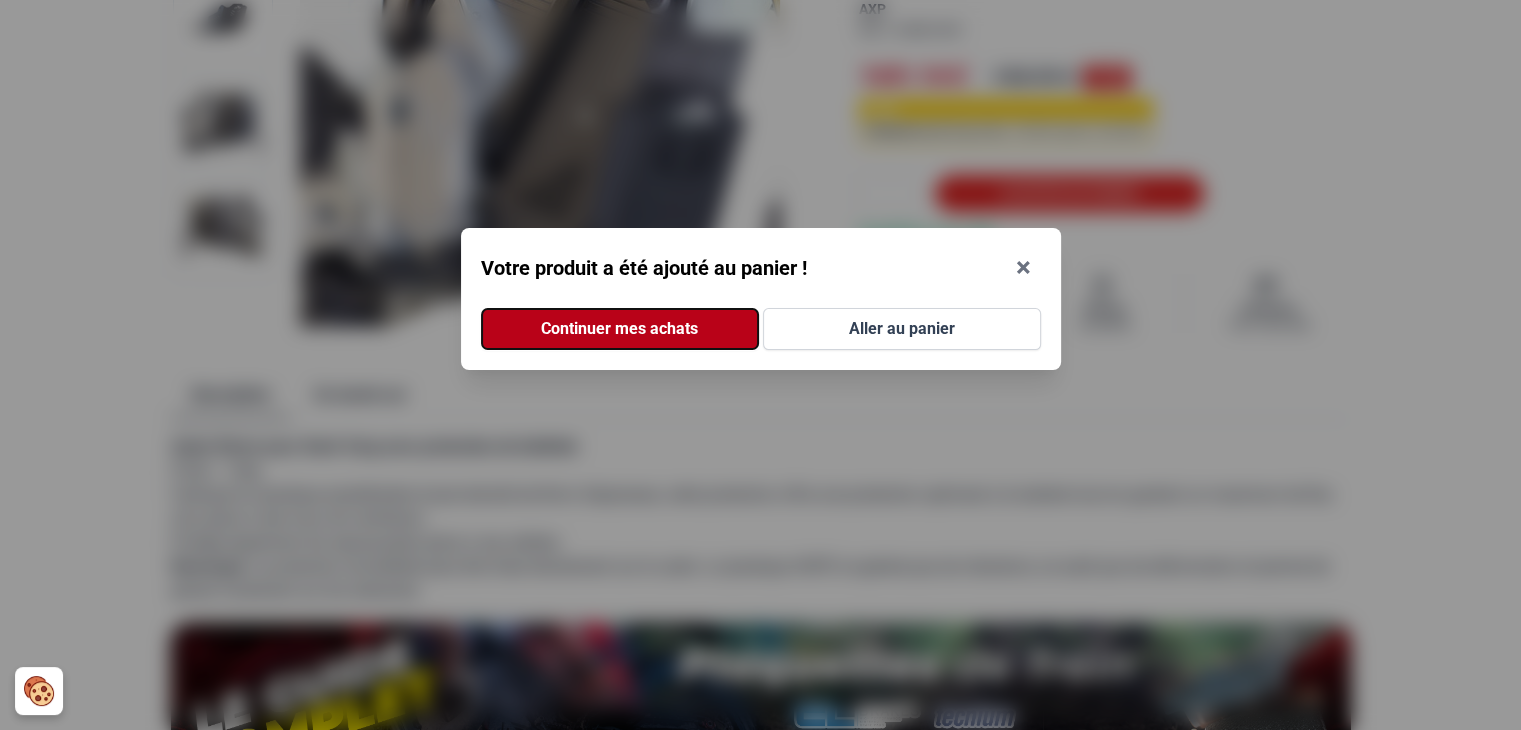 click on "Continuer mes achats" at bounding box center [620, 329] 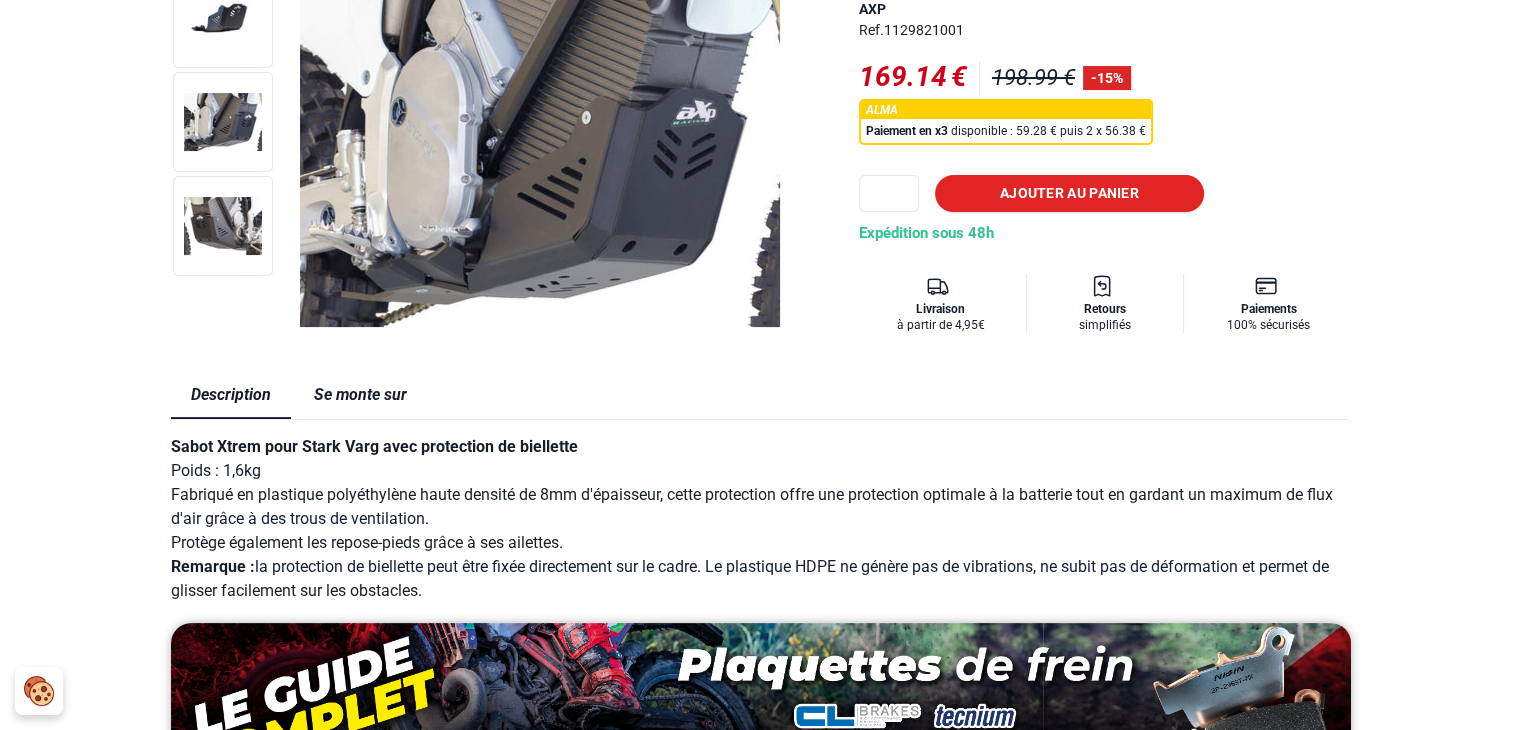scroll, scrollTop: 0, scrollLeft: 0, axis: both 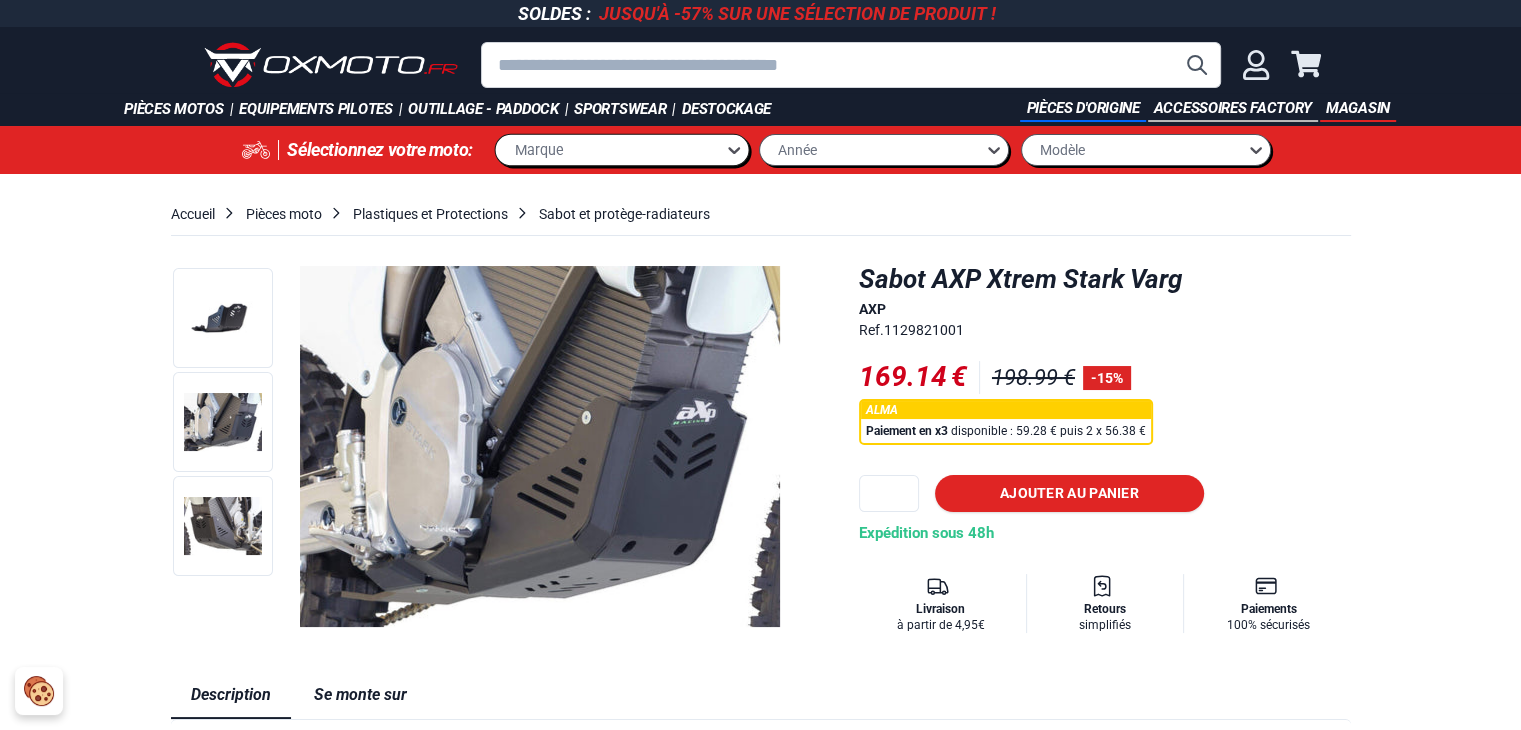 click 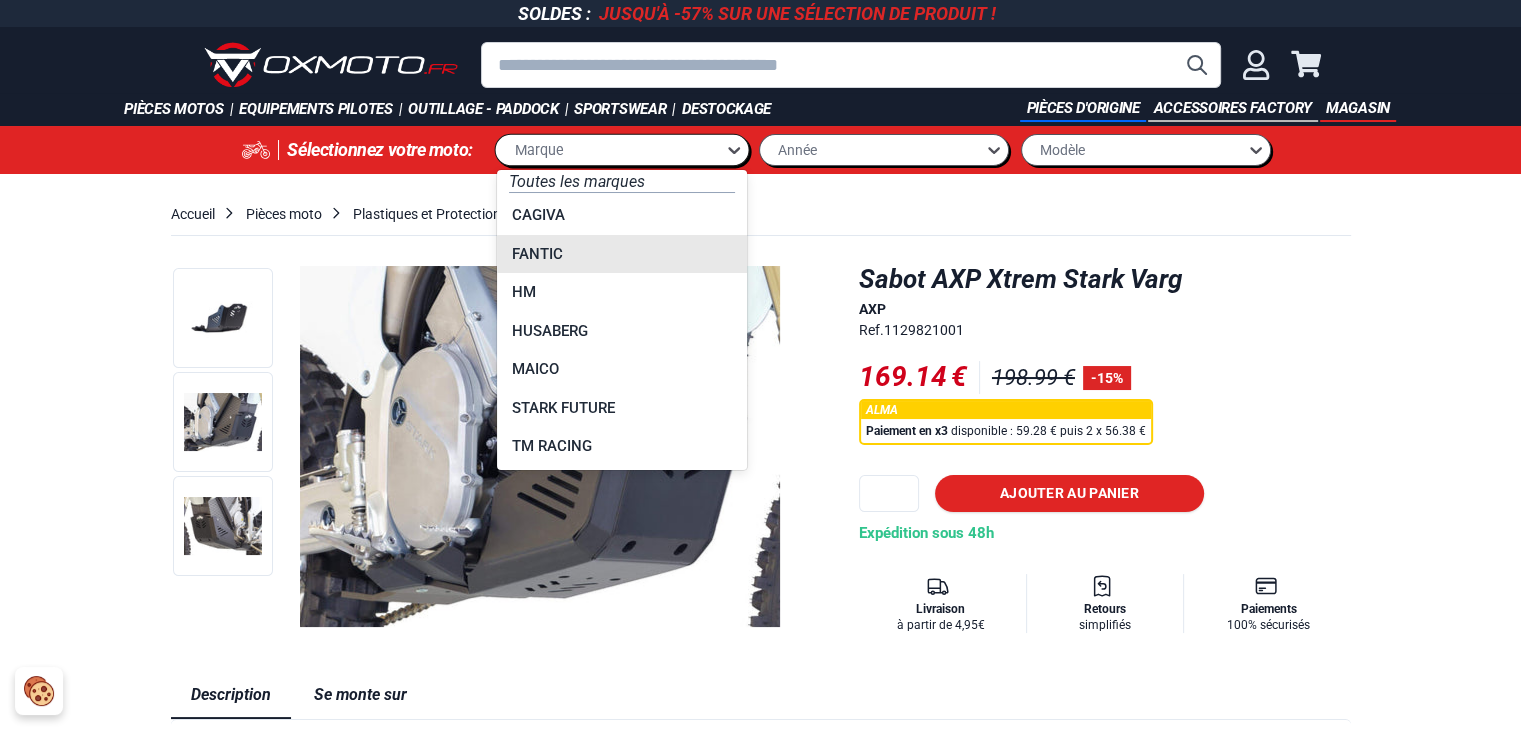 scroll, scrollTop: 446, scrollLeft: 0, axis: vertical 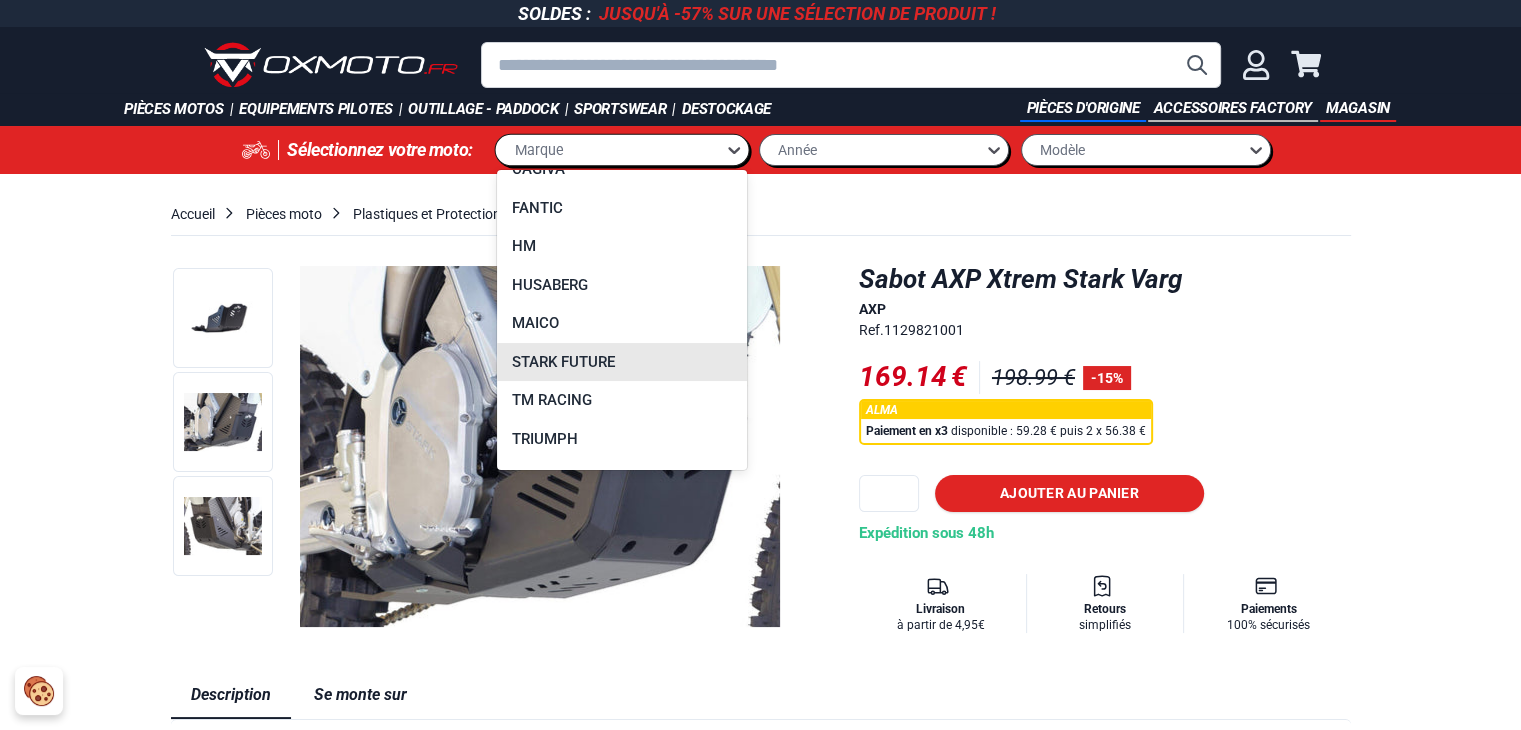click on "STARK FUTURE" at bounding box center [622, 362] 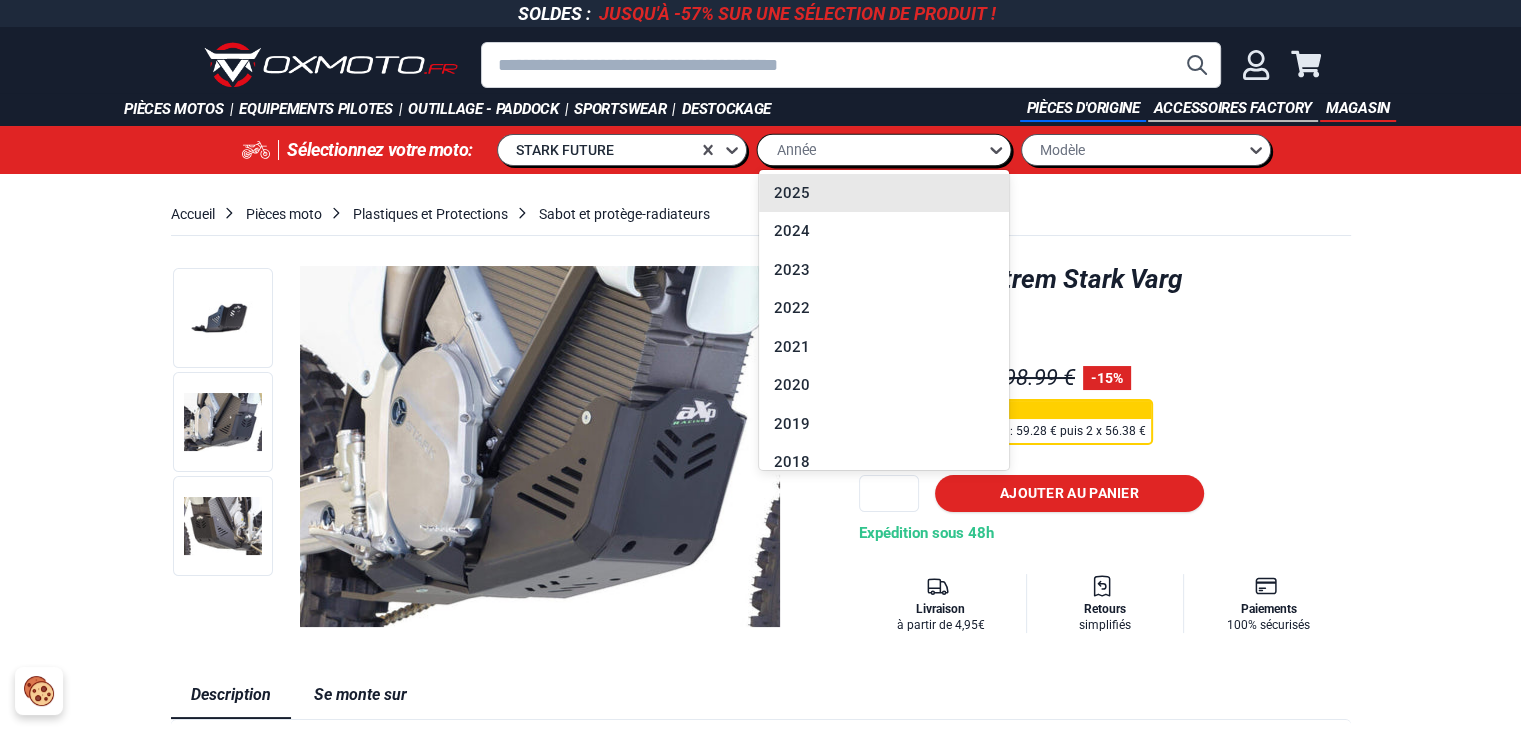 click 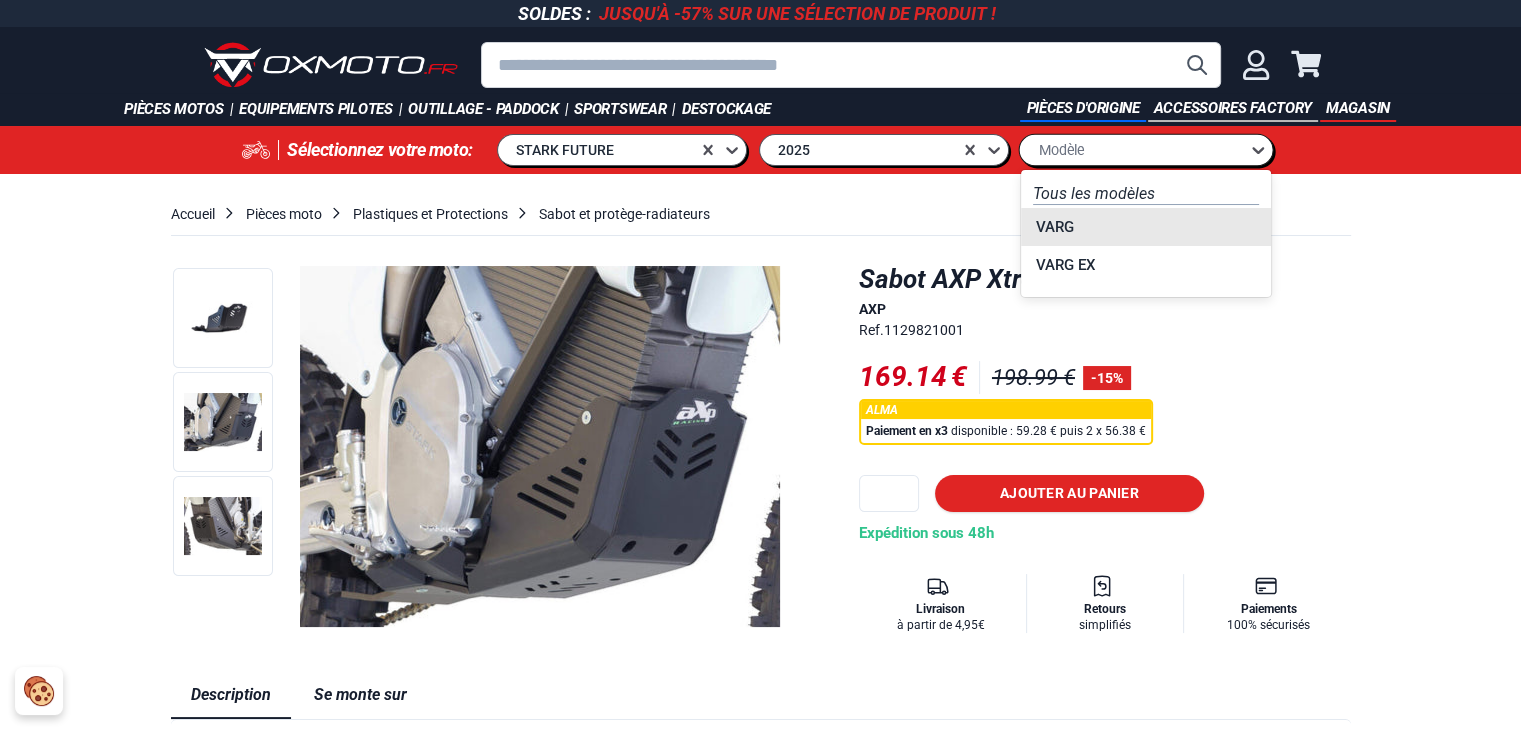 click 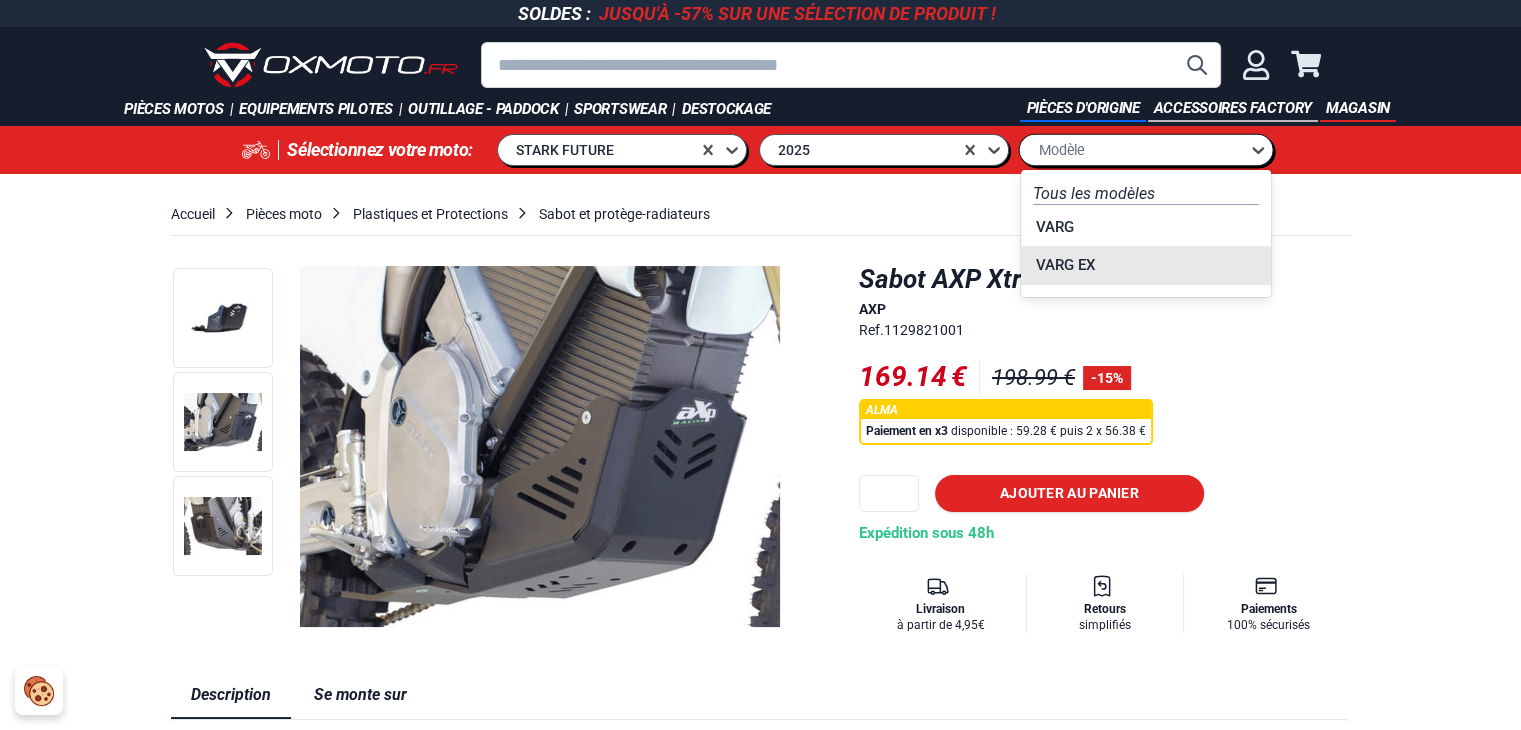 click on "VARG EX" at bounding box center (1146, 265) 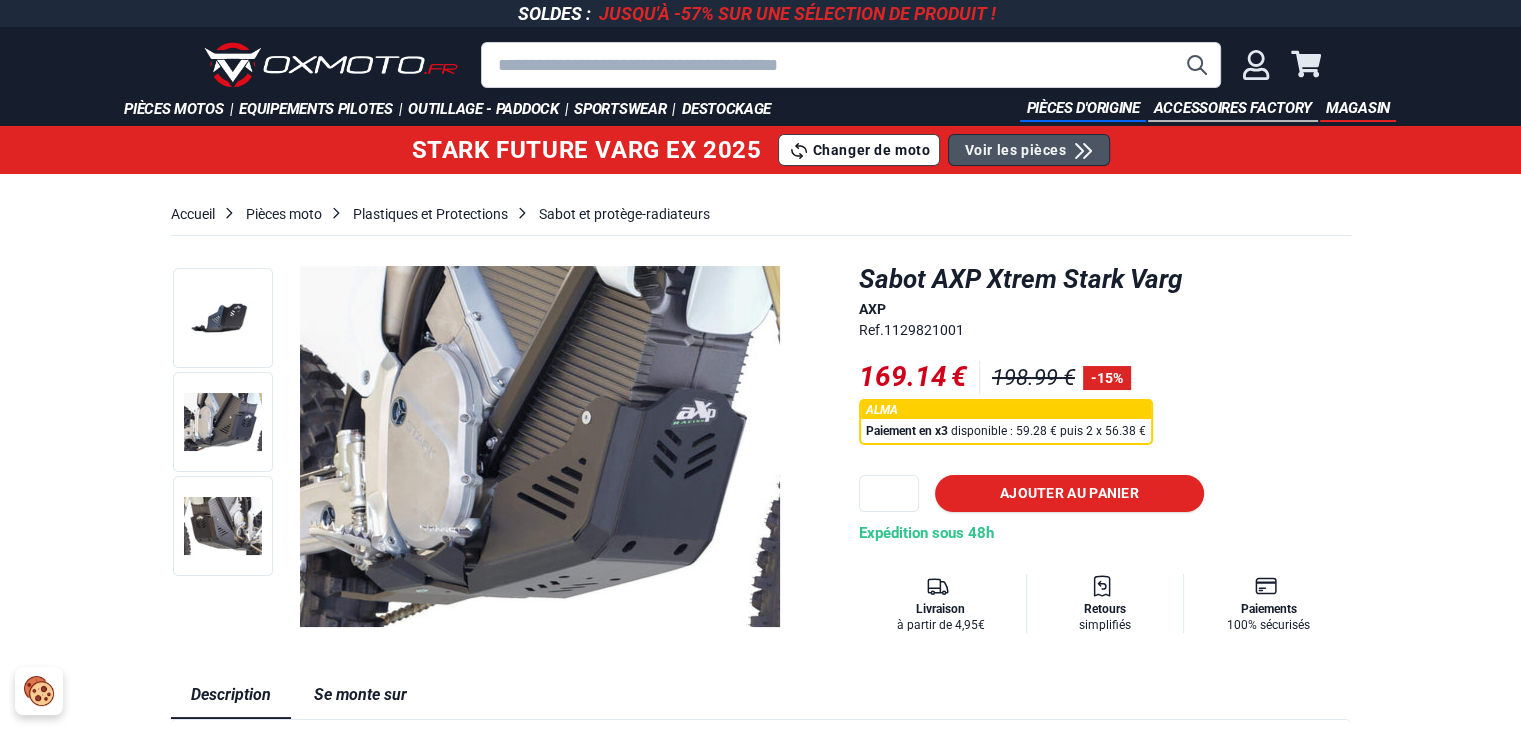 click on "Voir les pièces" at bounding box center (1016, 150) 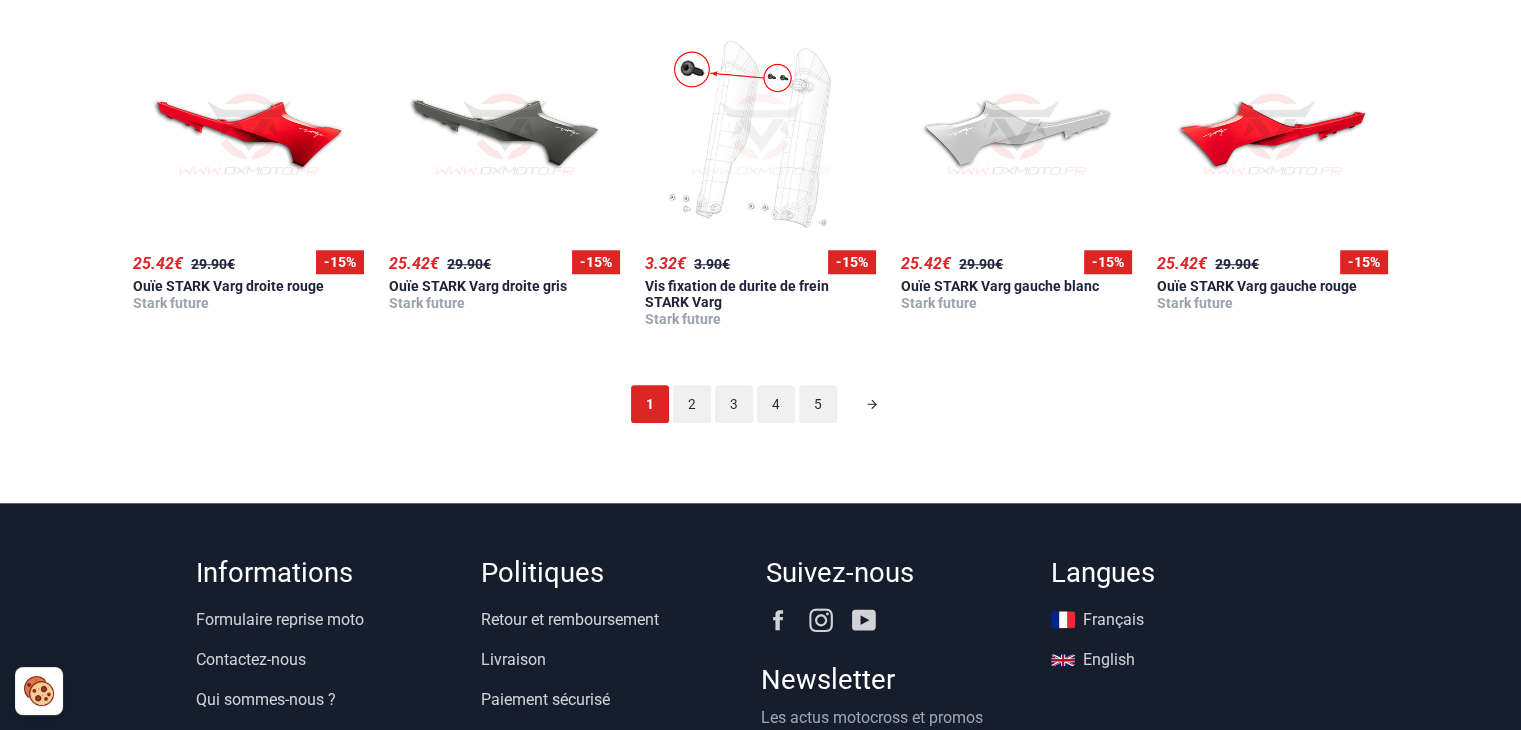 scroll, scrollTop: 1800, scrollLeft: 0, axis: vertical 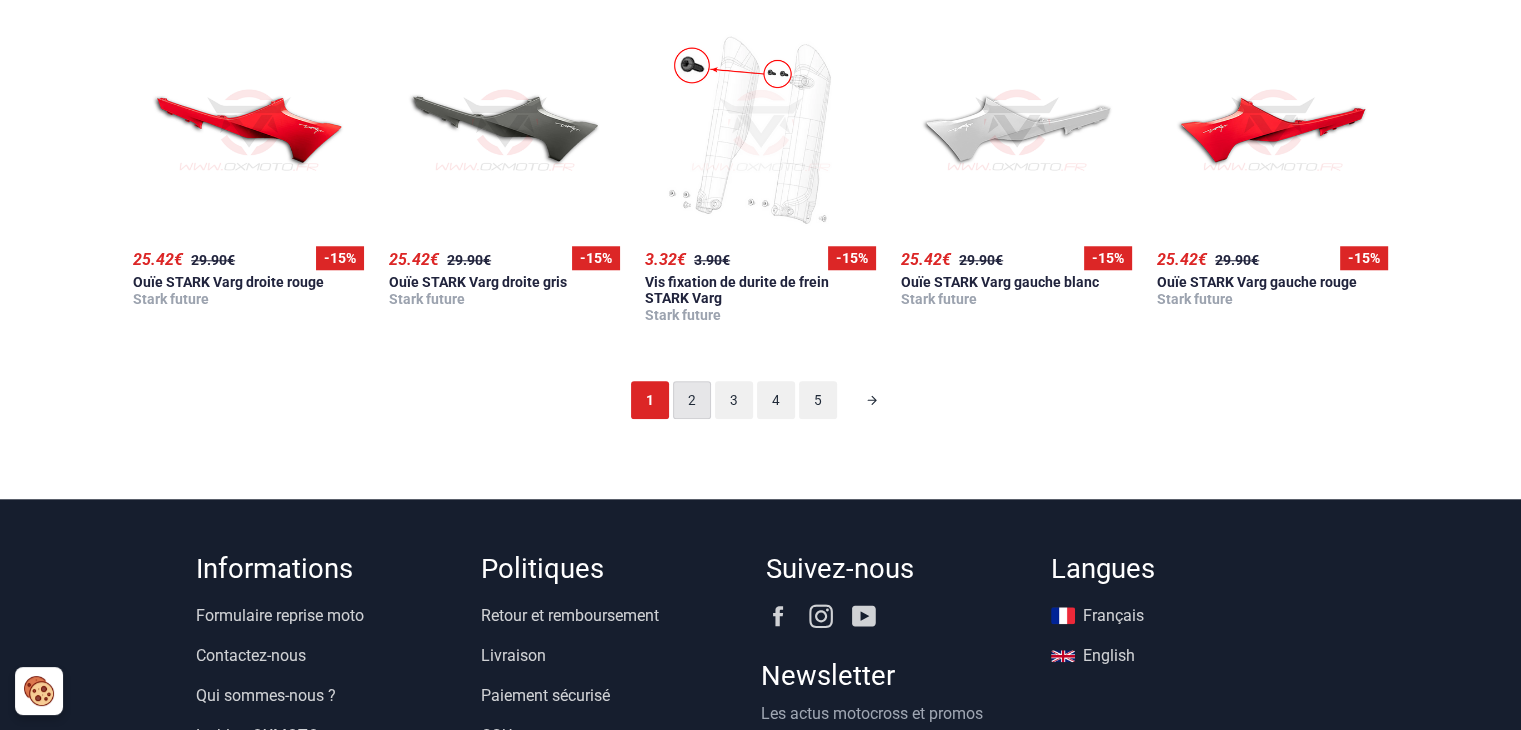 click on "2" at bounding box center [692, 400] 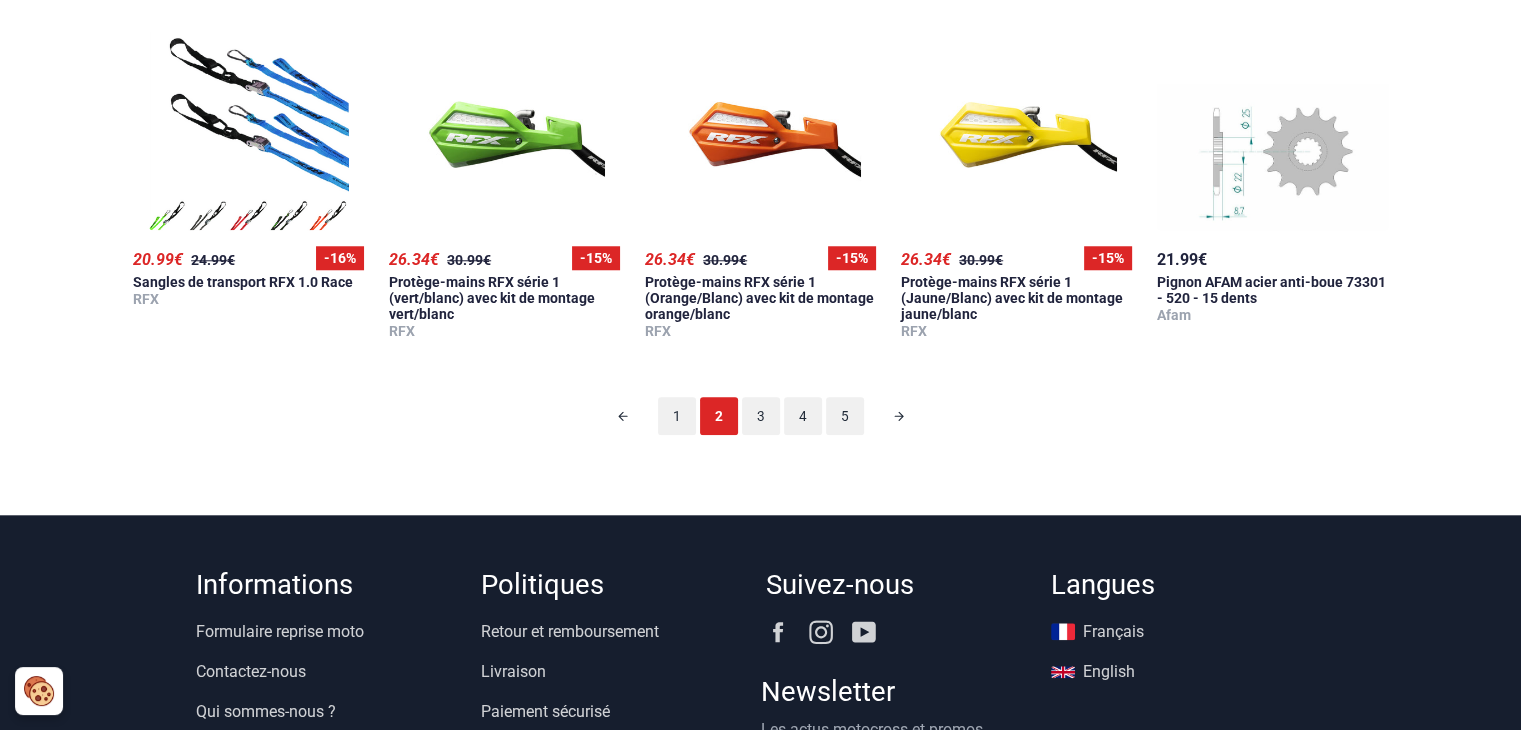 scroll, scrollTop: 124, scrollLeft: 0, axis: vertical 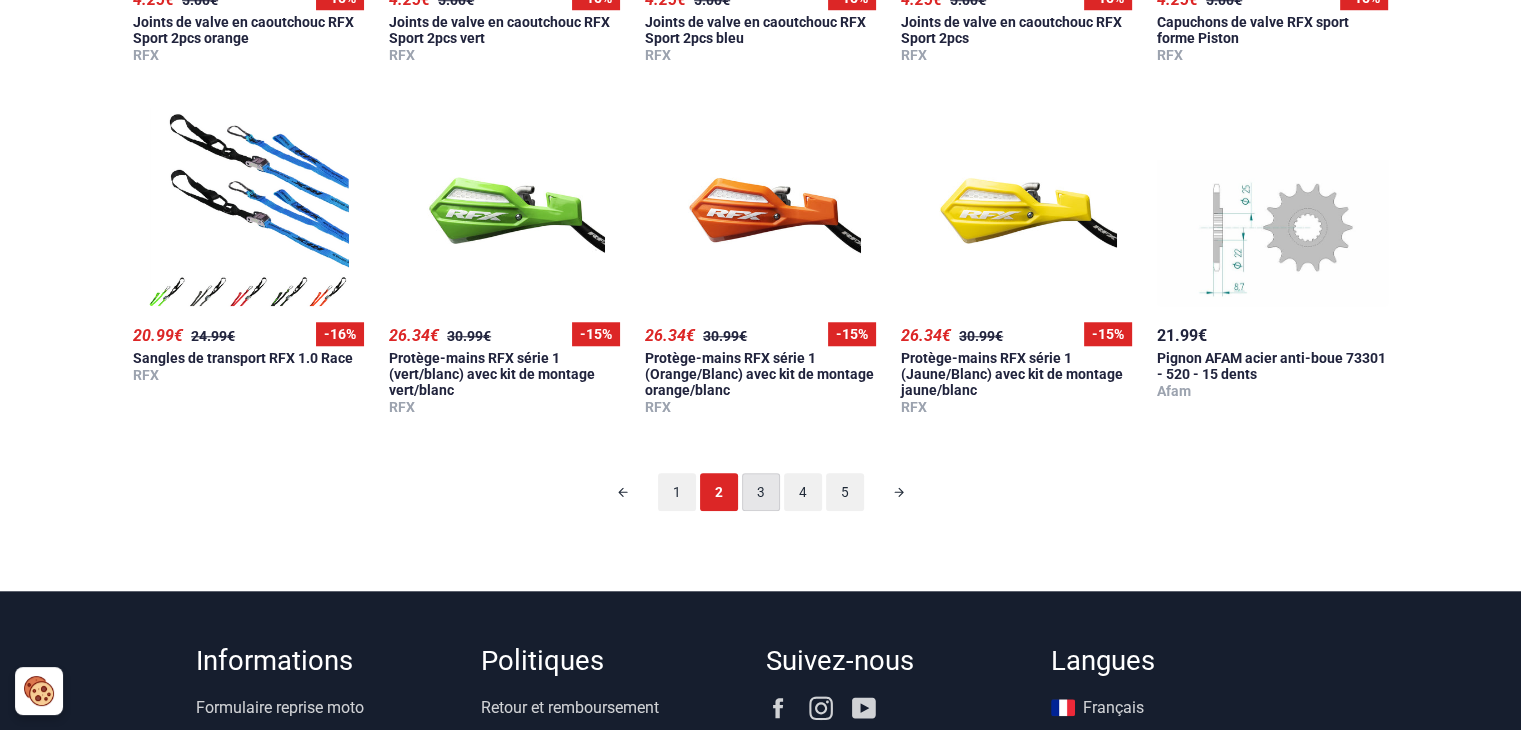 click on "3" at bounding box center [761, 492] 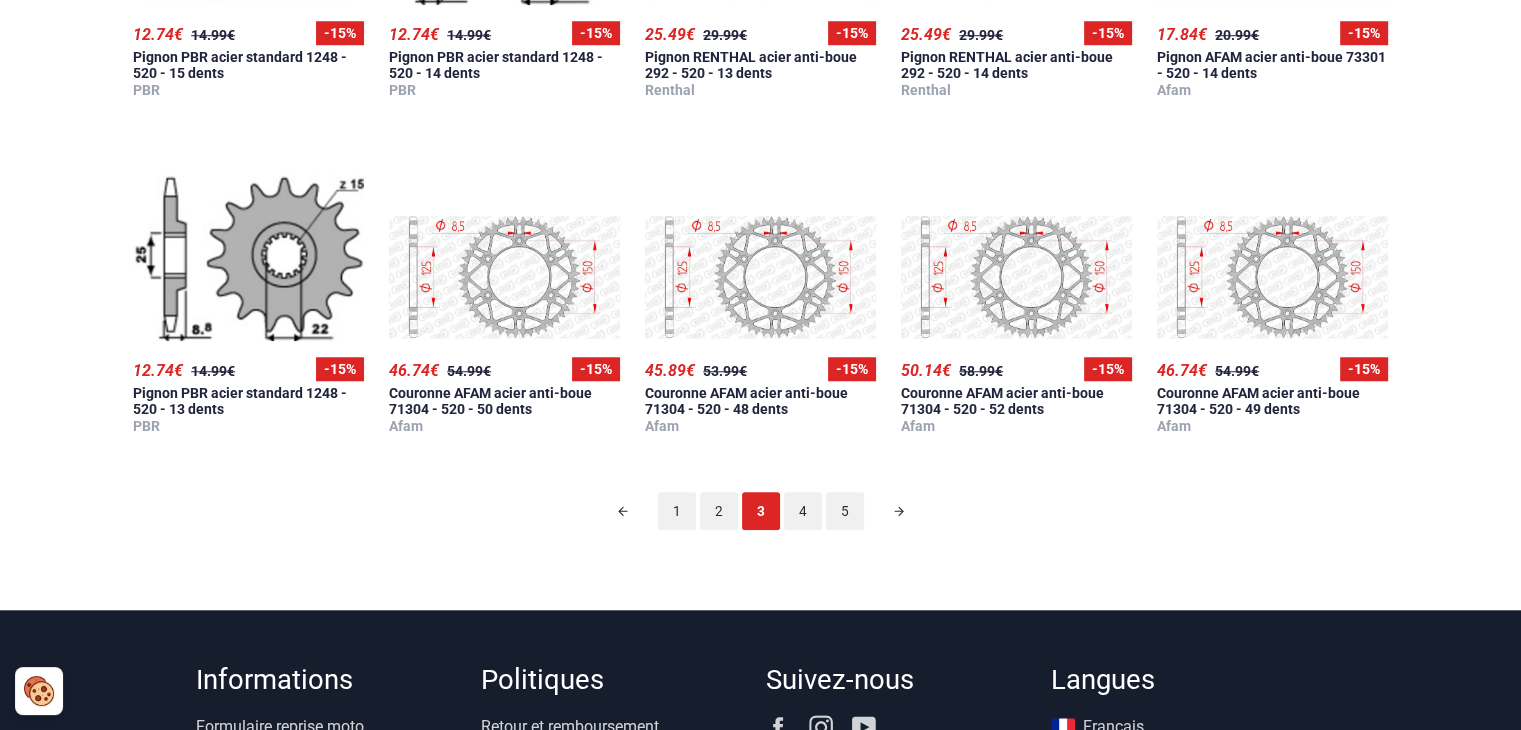 scroll, scrollTop: 1924, scrollLeft: 0, axis: vertical 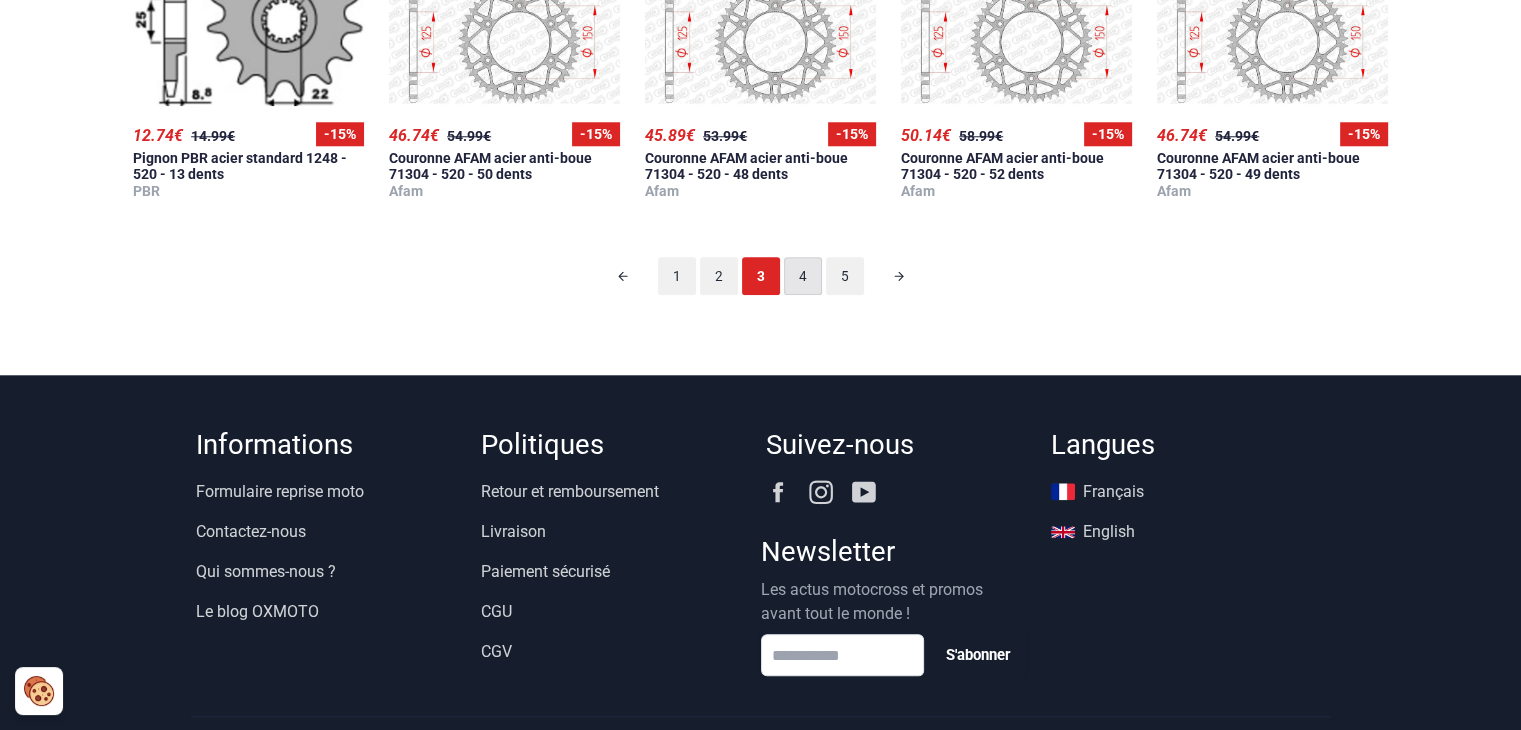 click on "4" at bounding box center (803, 276) 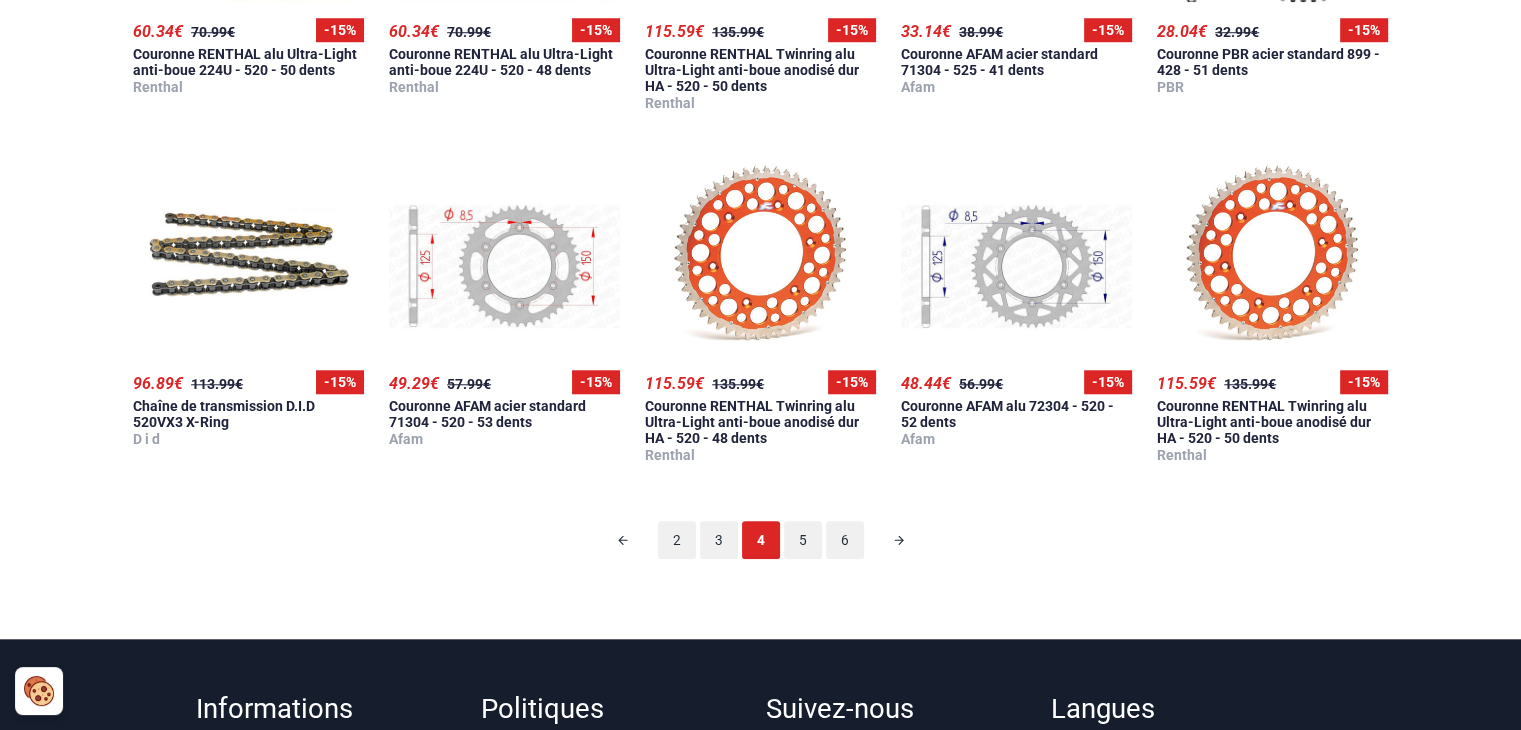 scroll, scrollTop: 2017, scrollLeft: 0, axis: vertical 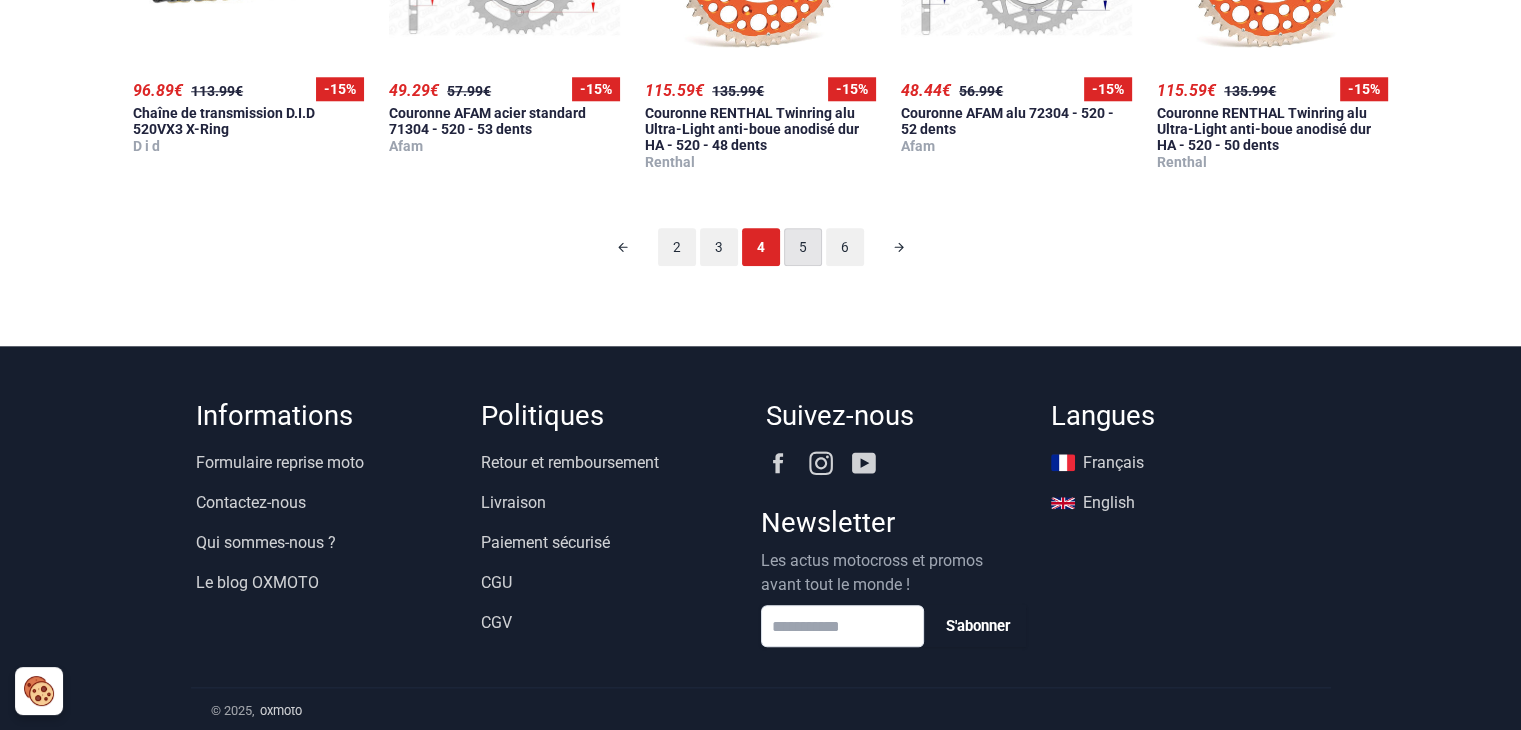 click on "5" at bounding box center [803, 247] 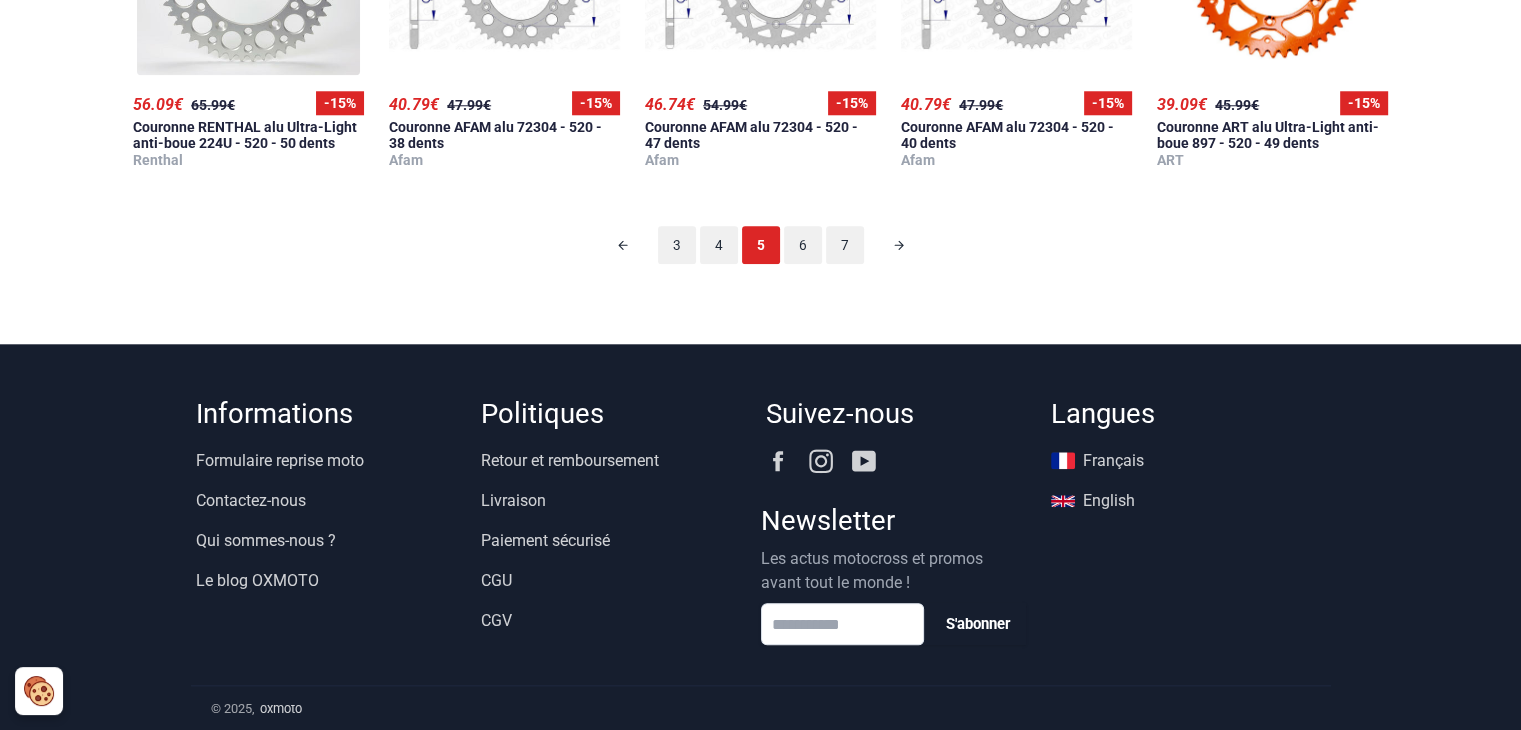 click on "6" at bounding box center [803, 245] 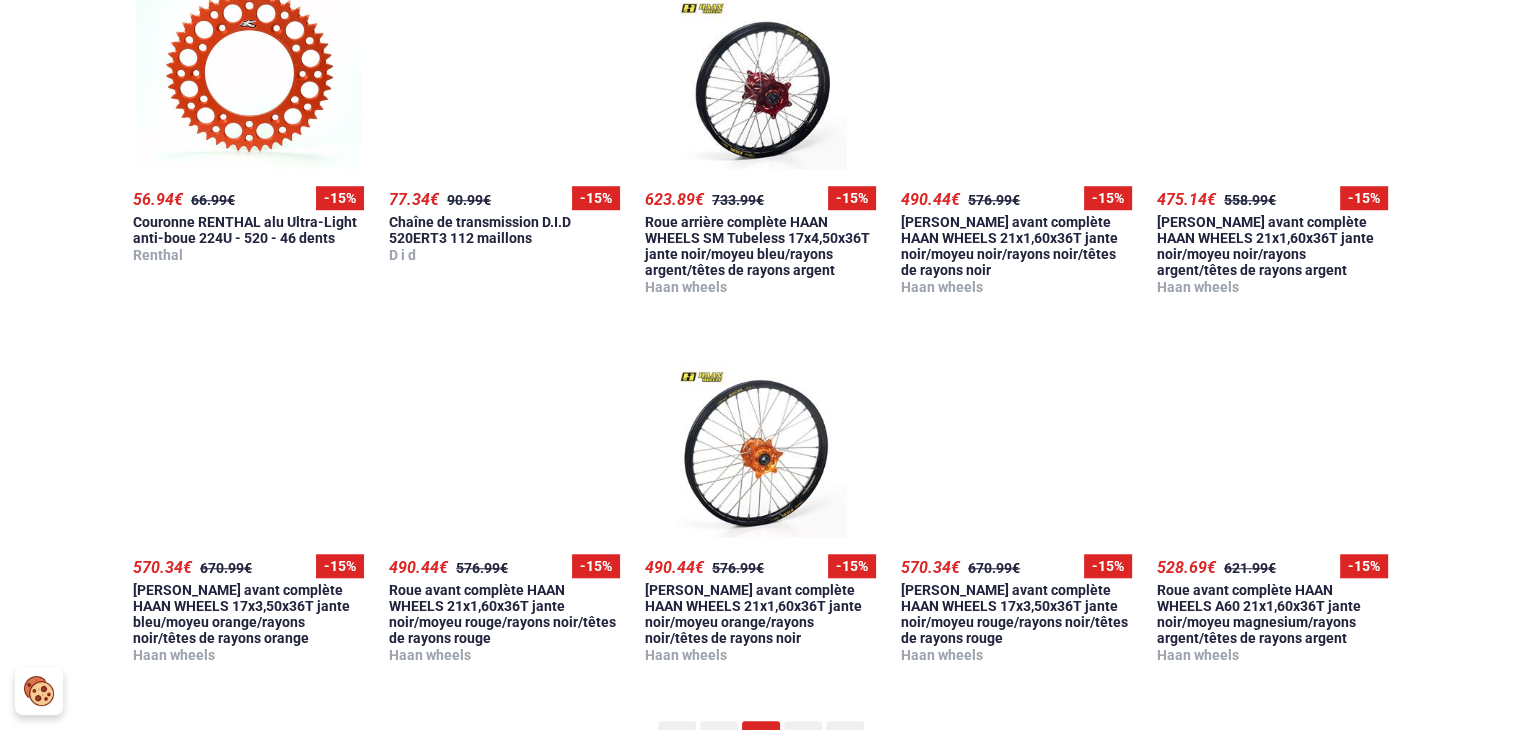 scroll, scrollTop: 1924, scrollLeft: 0, axis: vertical 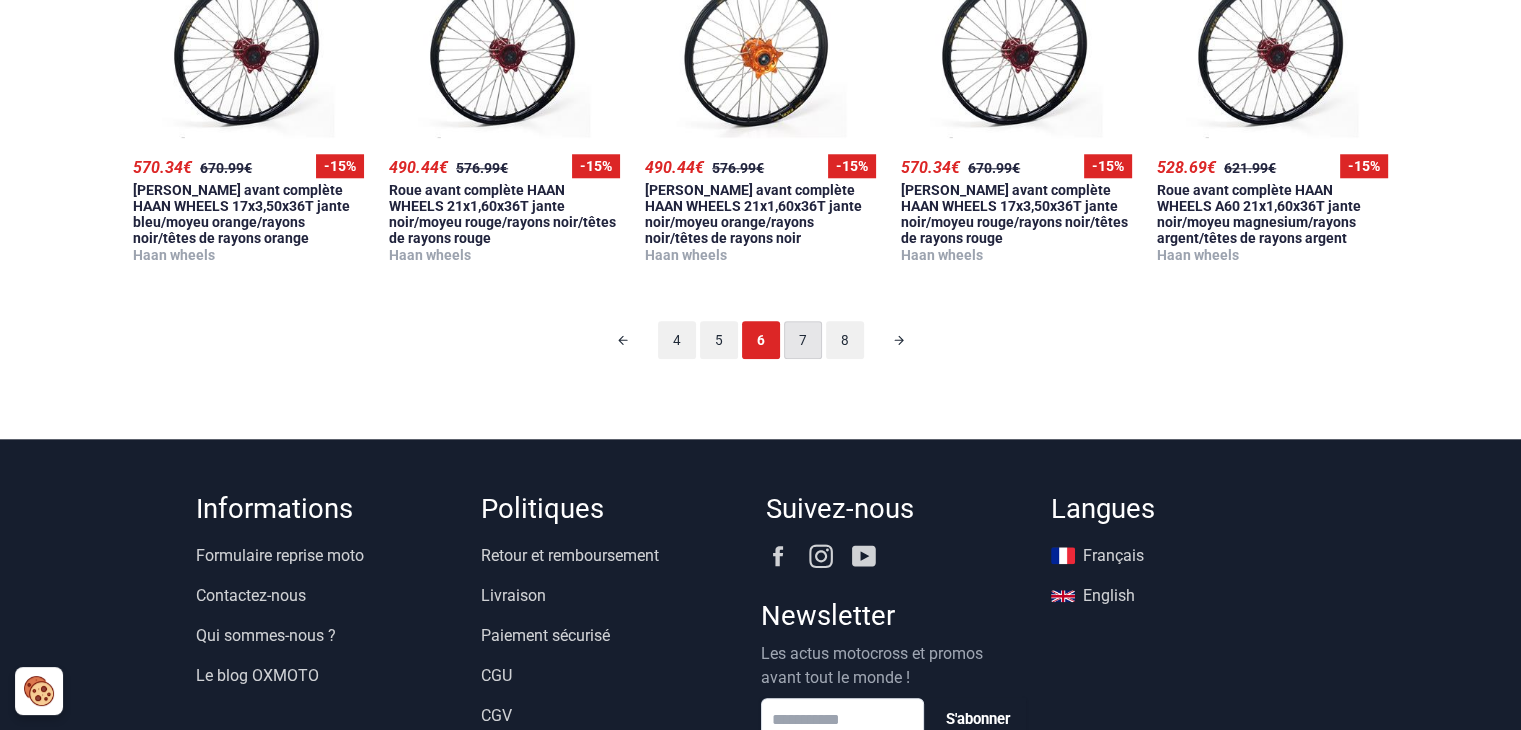 click on "7" at bounding box center (803, 340) 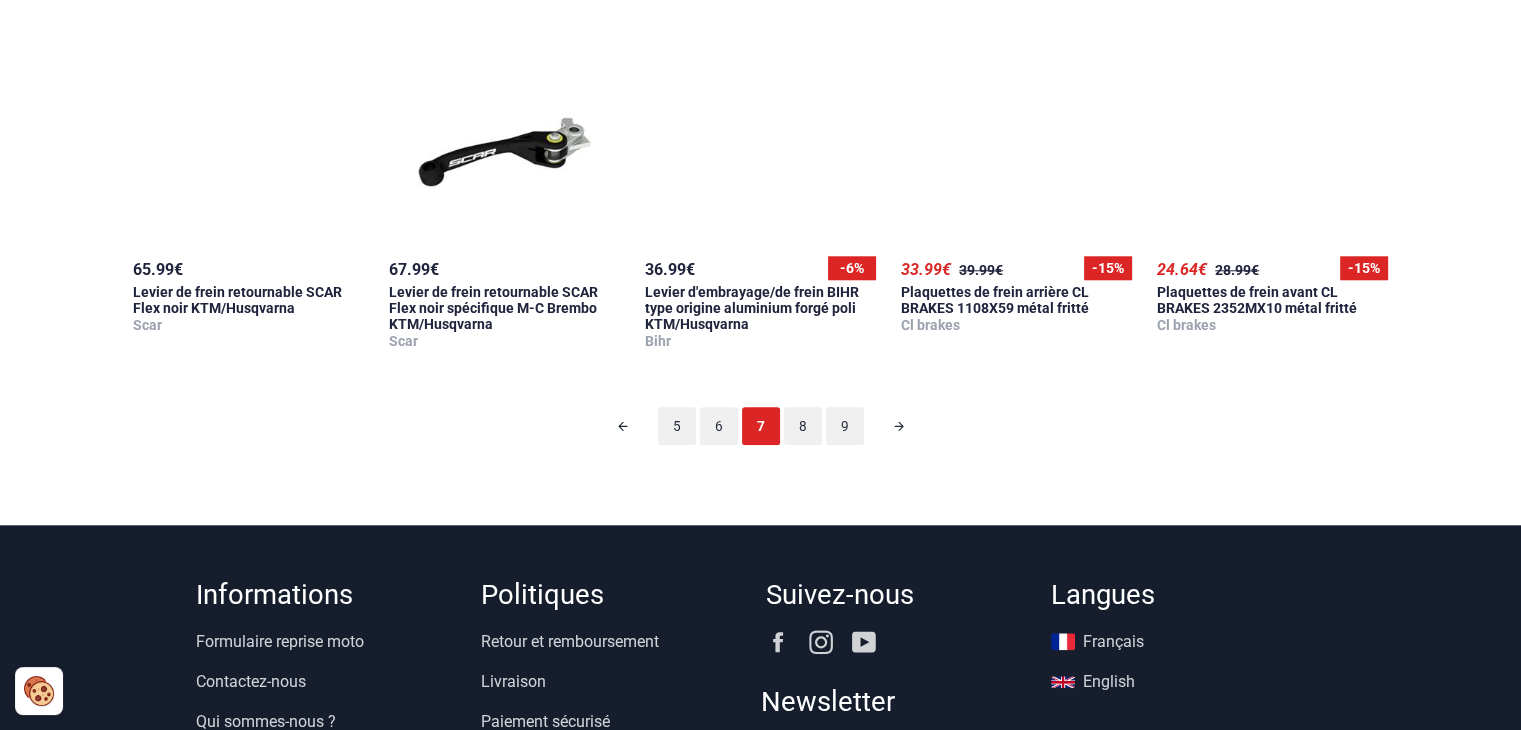 scroll, scrollTop: 2024, scrollLeft: 0, axis: vertical 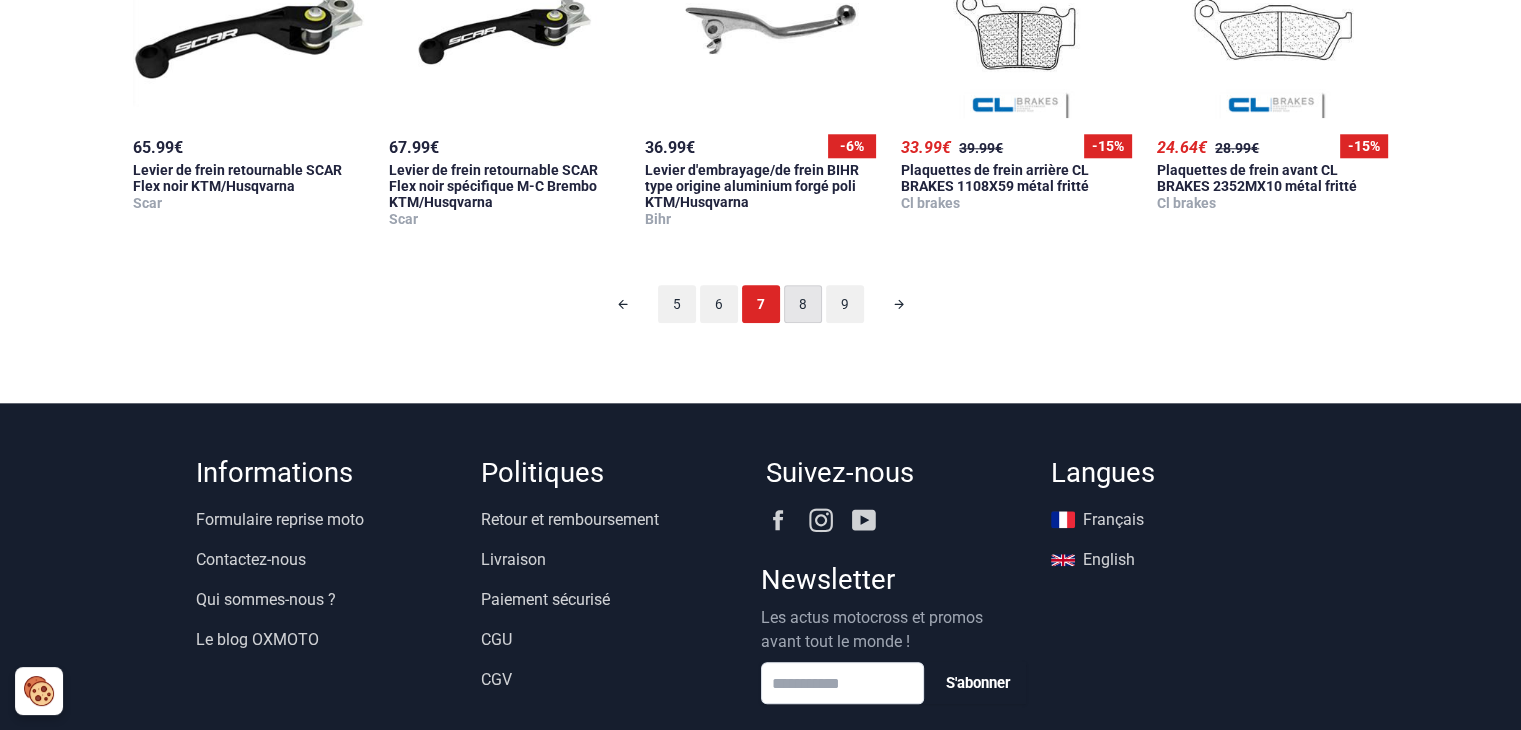 click on "8" at bounding box center [803, 304] 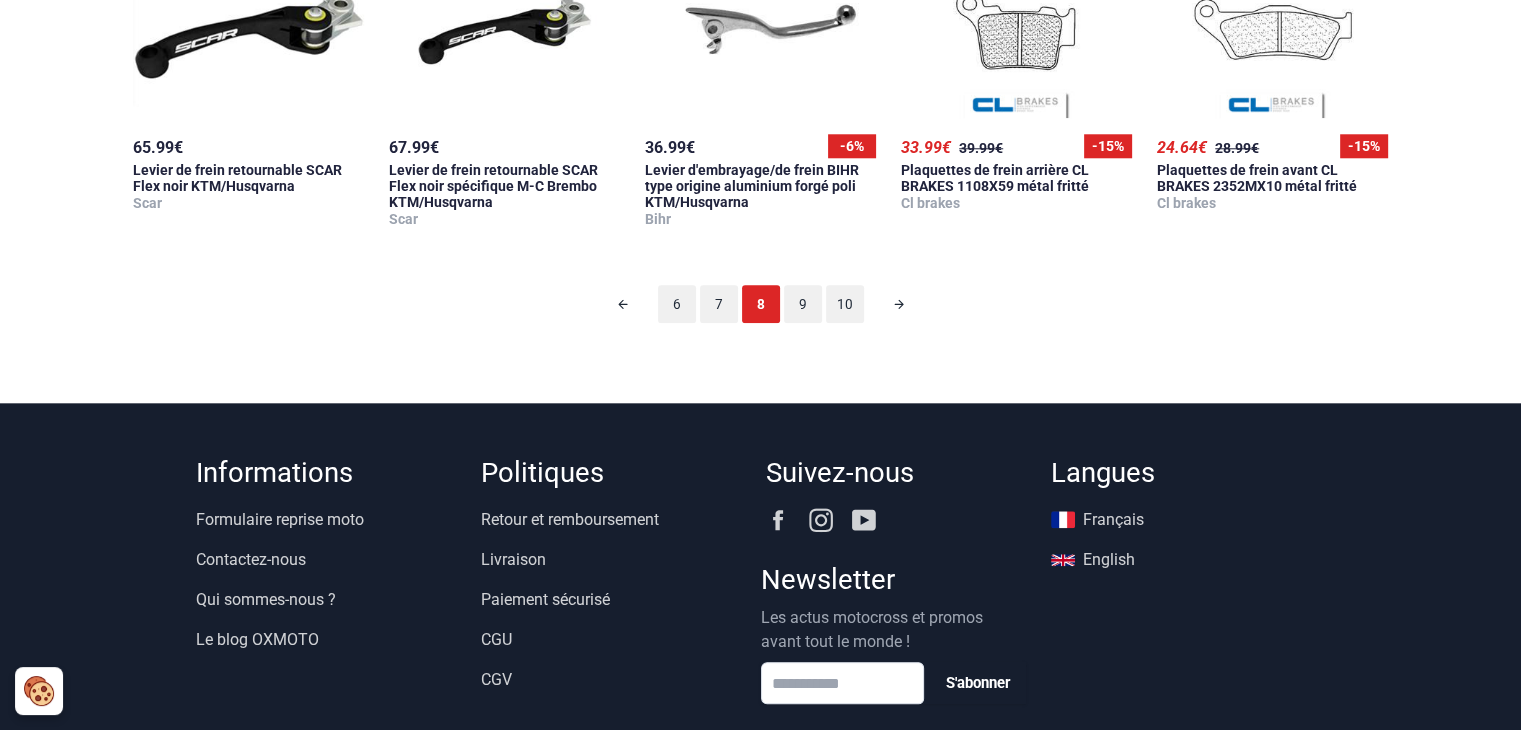 scroll, scrollTop: 124, scrollLeft: 0, axis: vertical 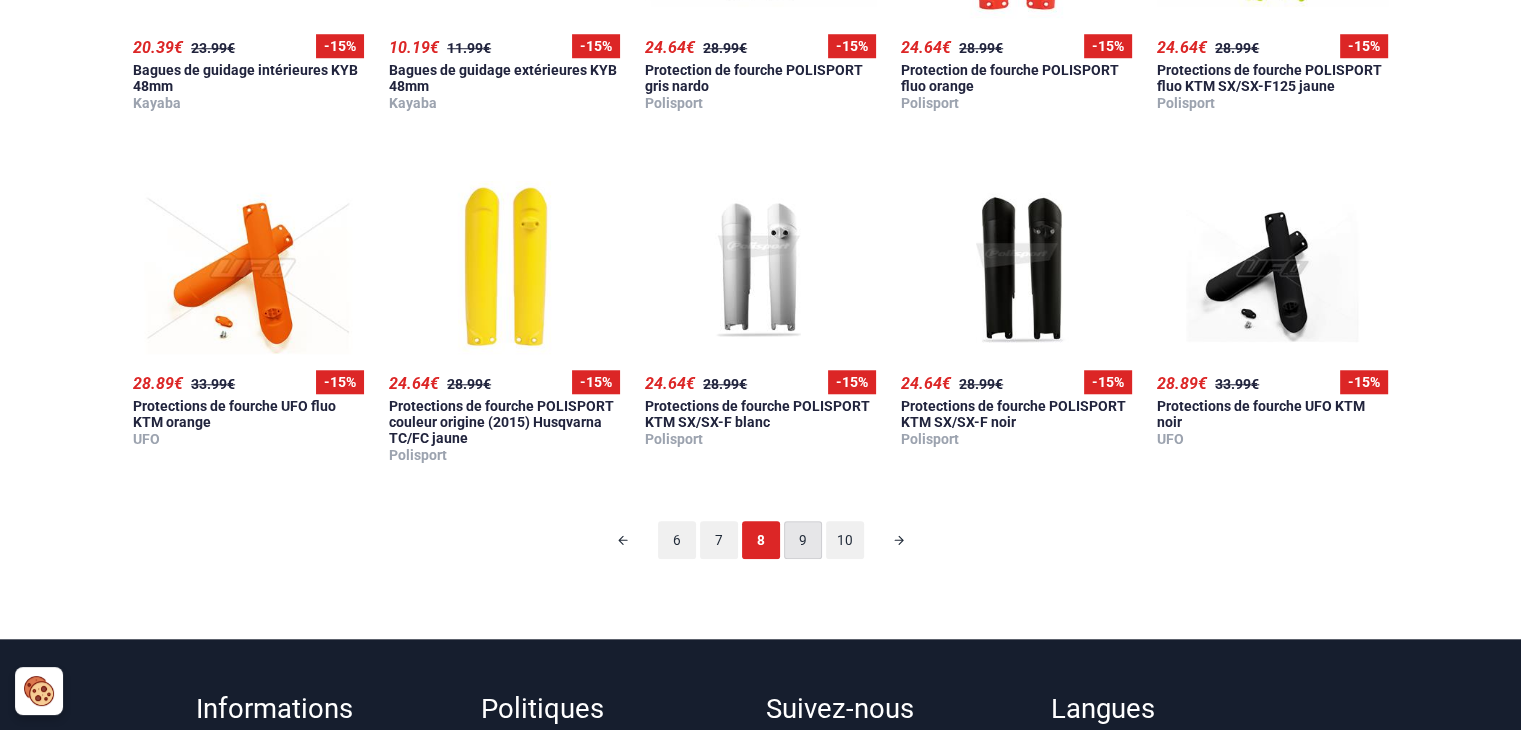 click on "9" at bounding box center [803, 540] 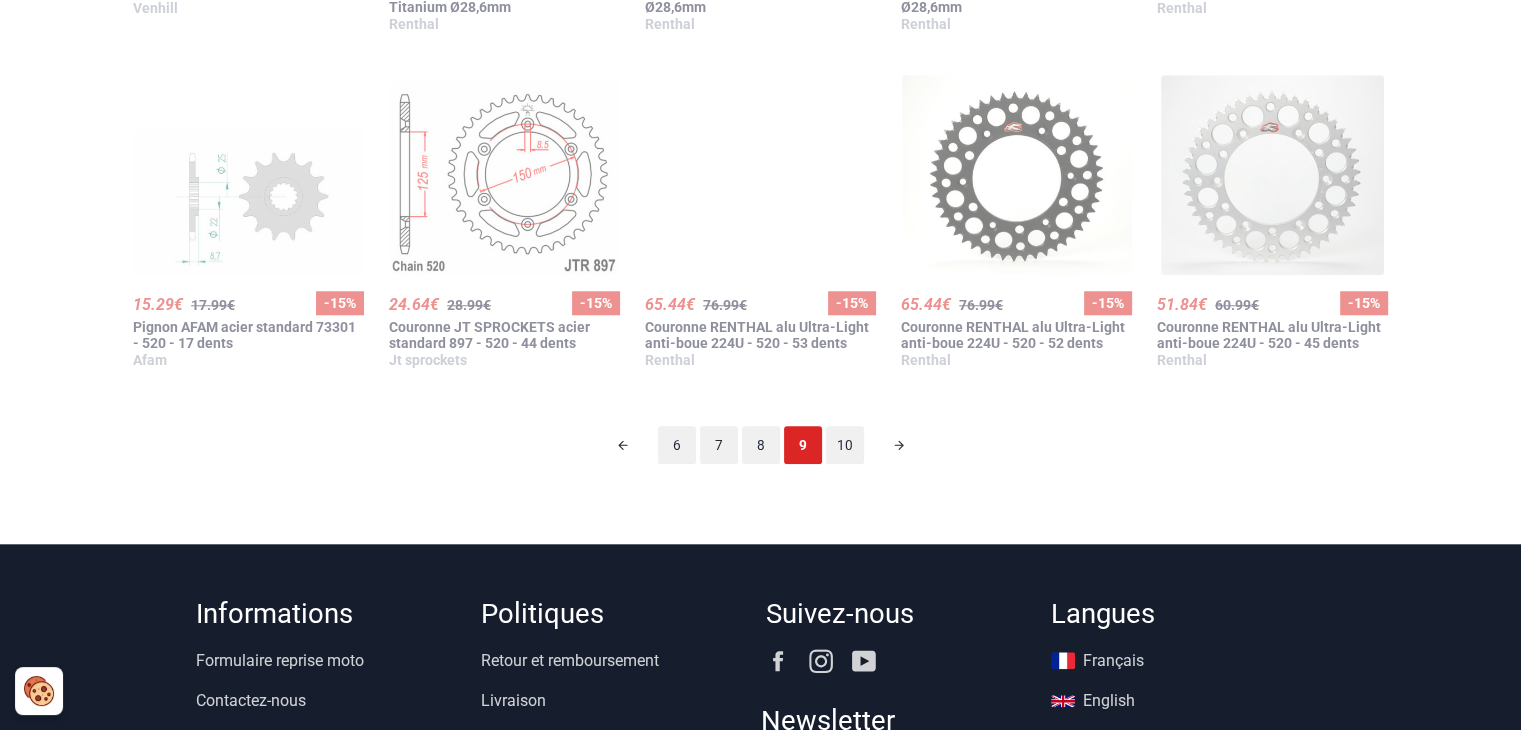 scroll, scrollTop: 1824, scrollLeft: 0, axis: vertical 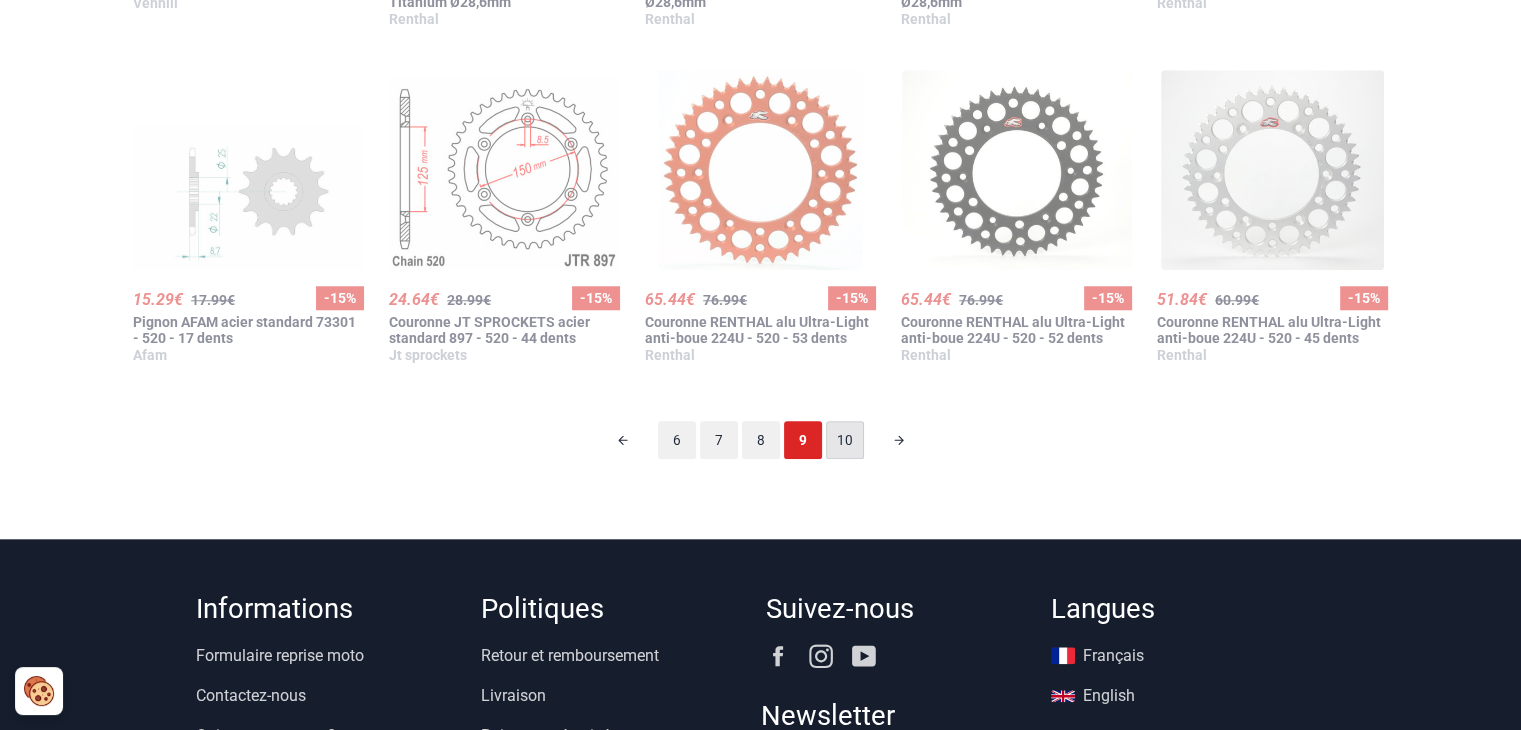 click on "10" at bounding box center (845, 440) 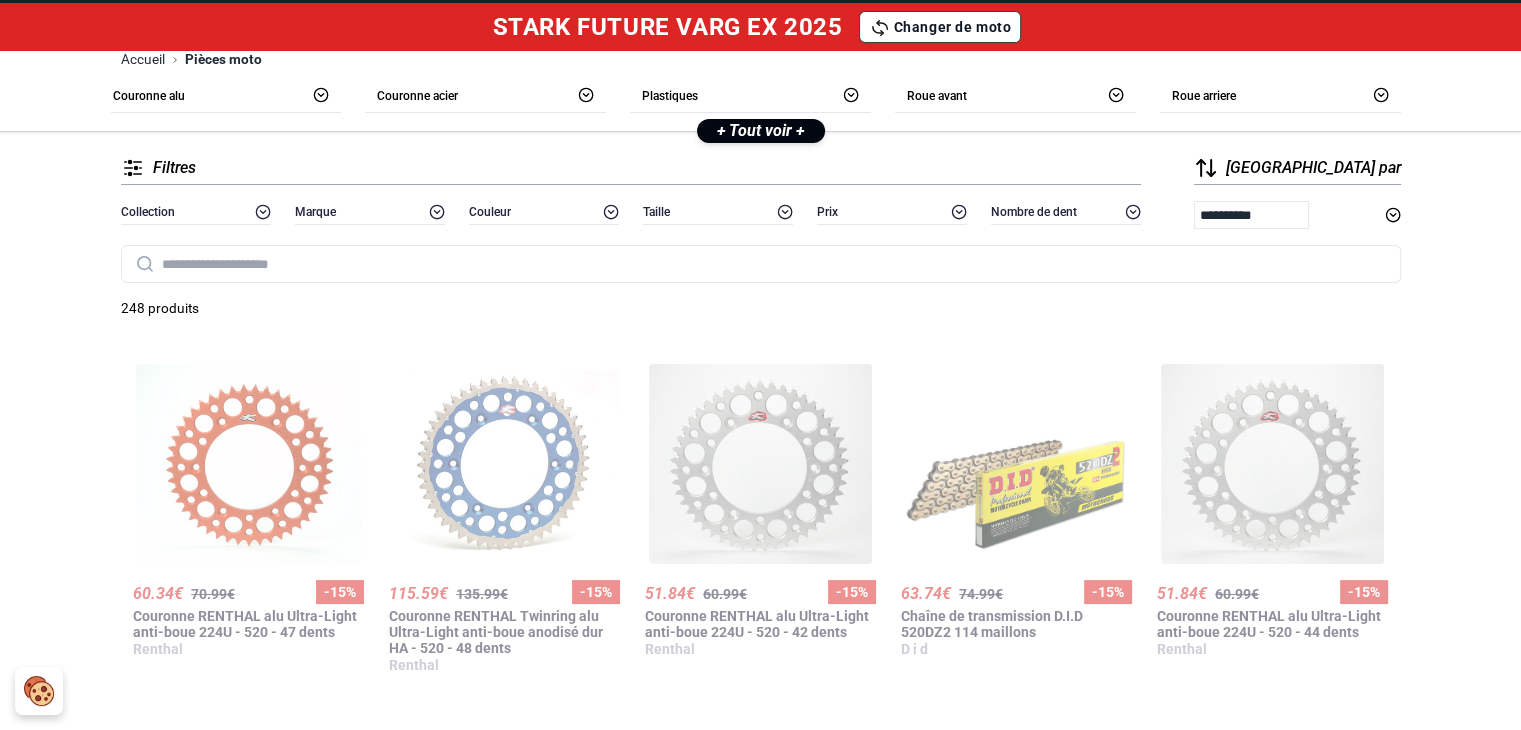 scroll, scrollTop: 0, scrollLeft: 0, axis: both 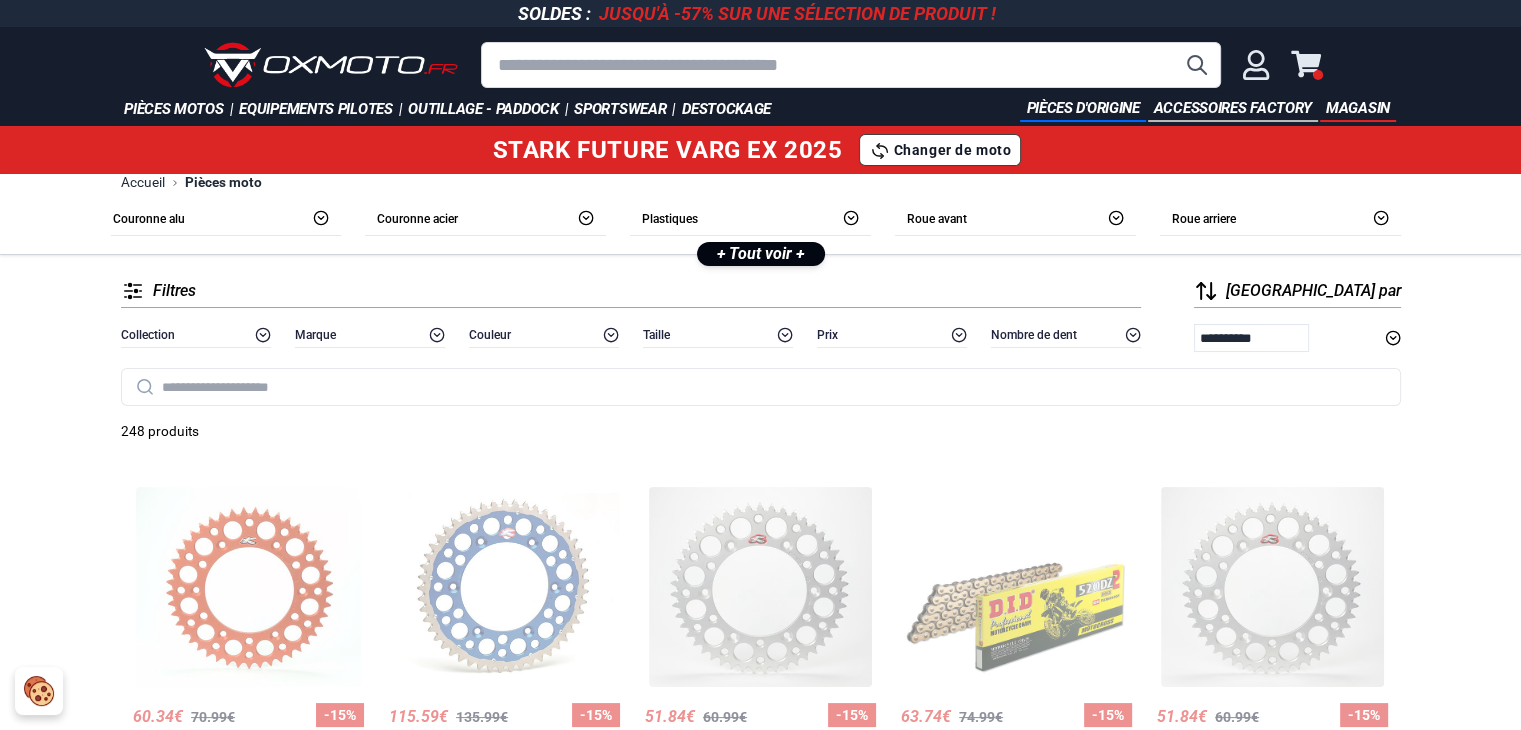 click at bounding box center (851, 65) 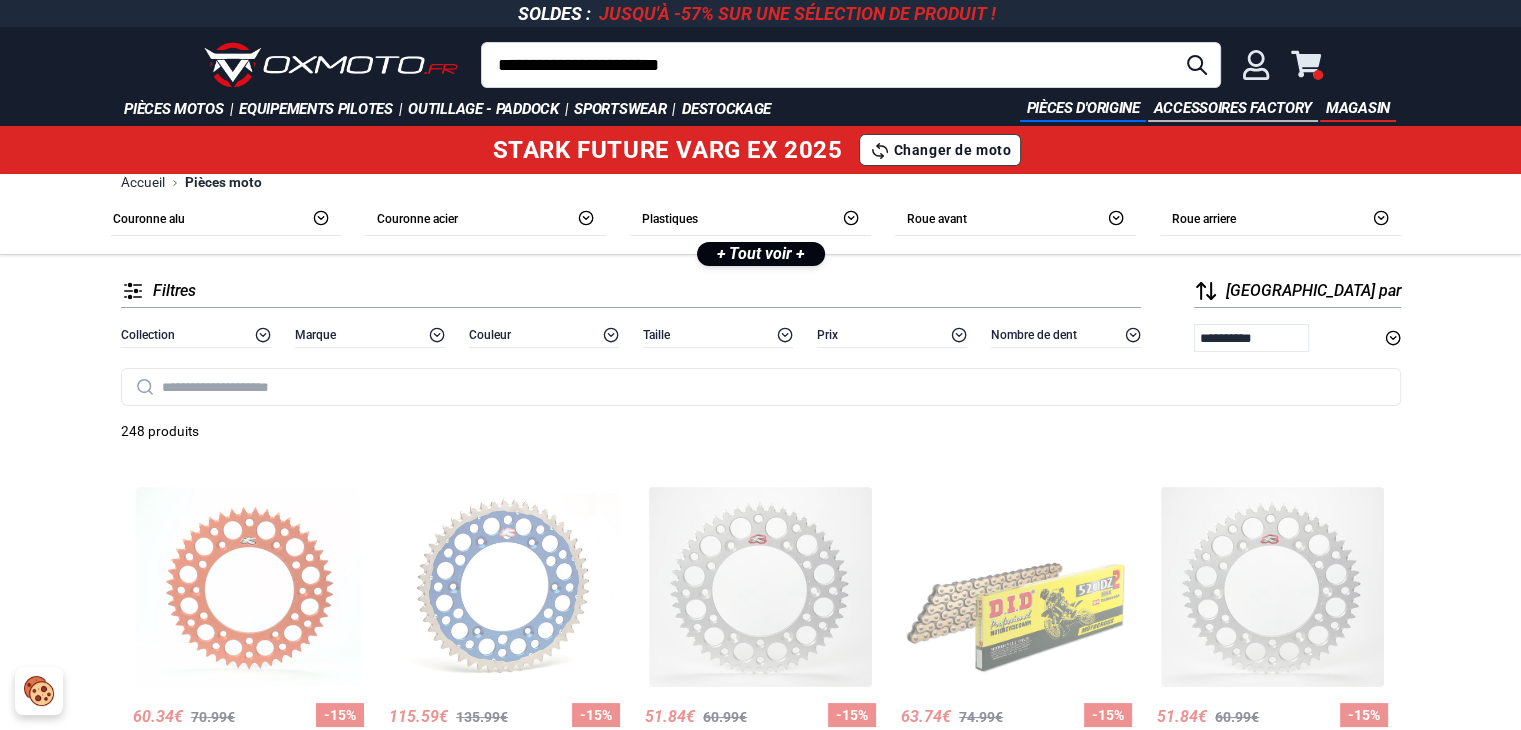 type on "**********" 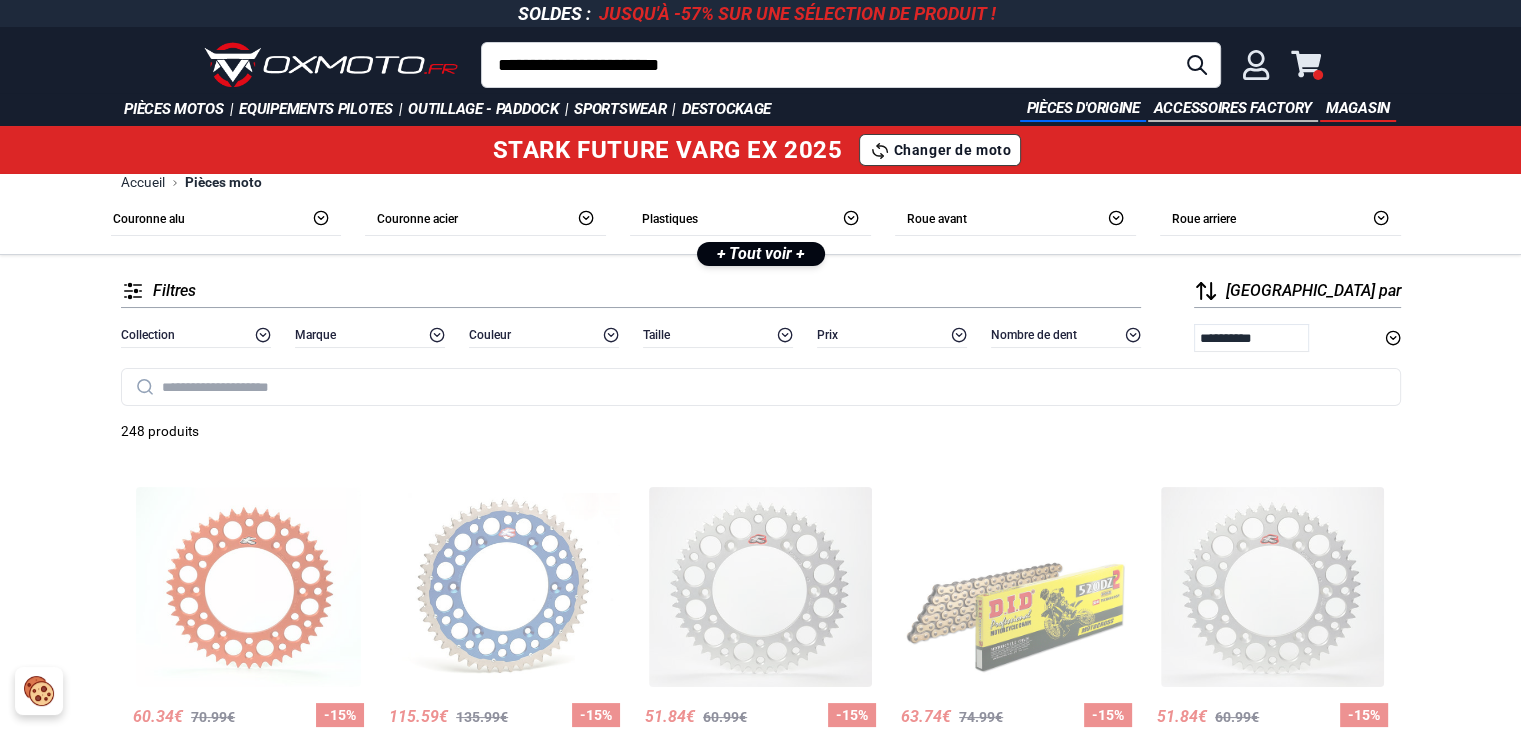 click 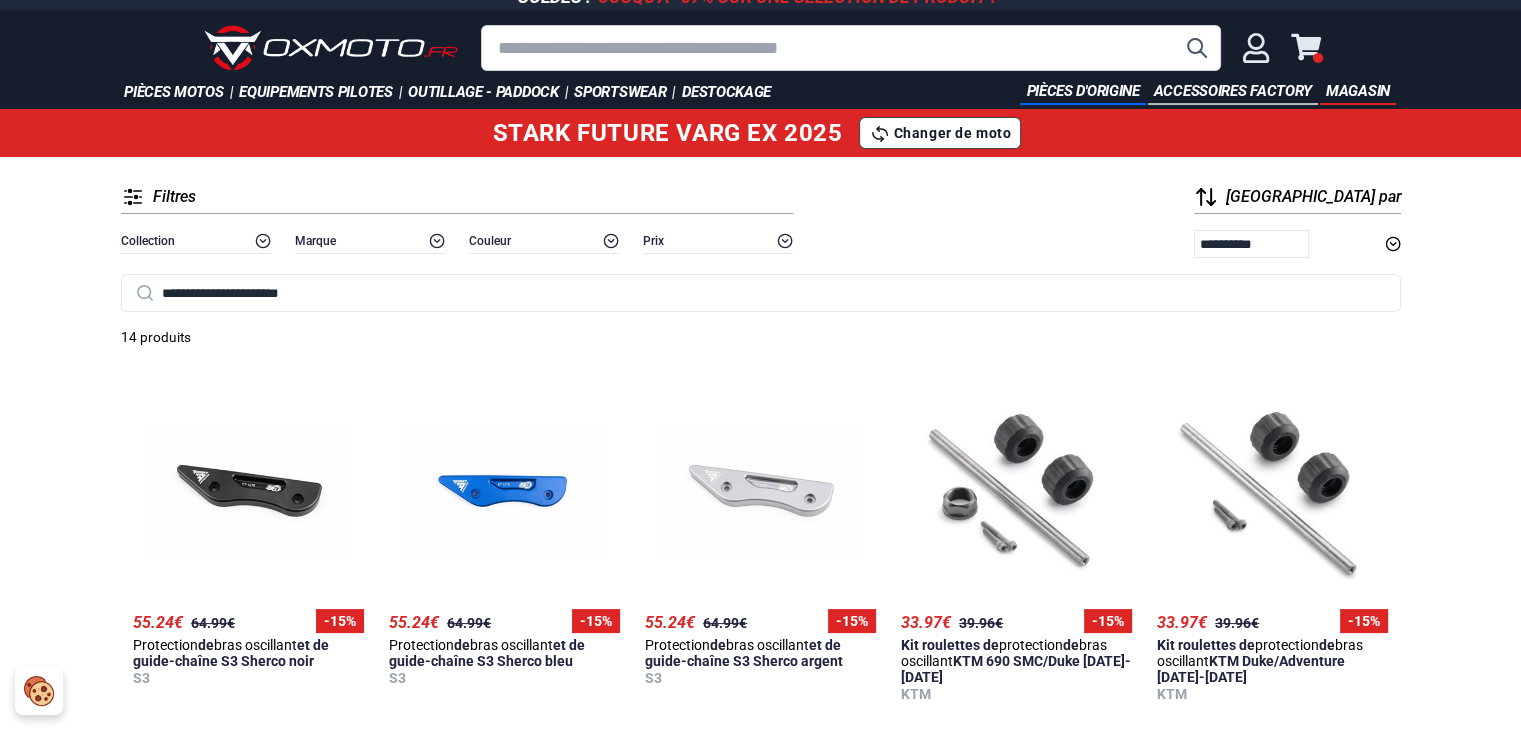 scroll, scrollTop: 0, scrollLeft: 0, axis: both 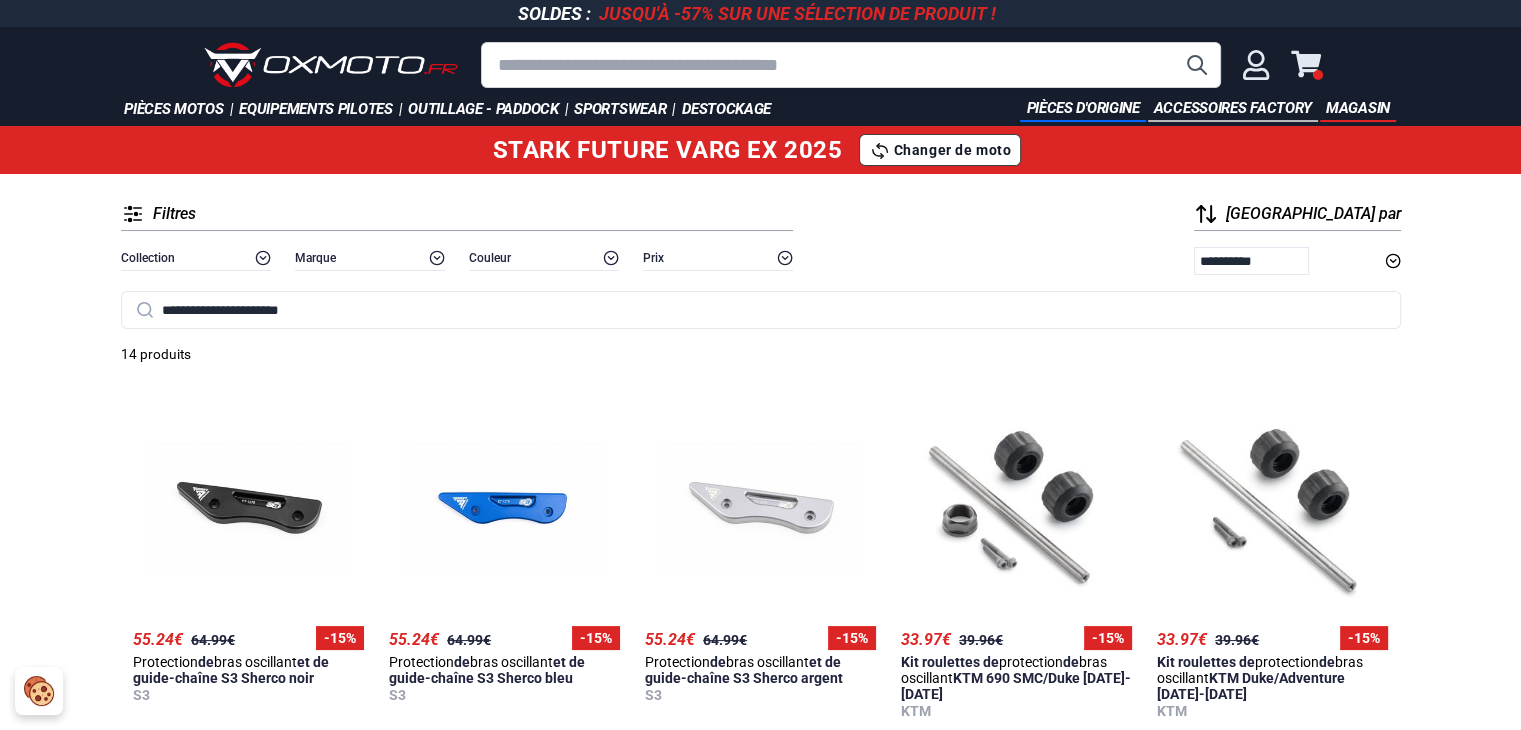 click on "STARK FUTURE   VARG EX   2025" at bounding box center (667, 150) 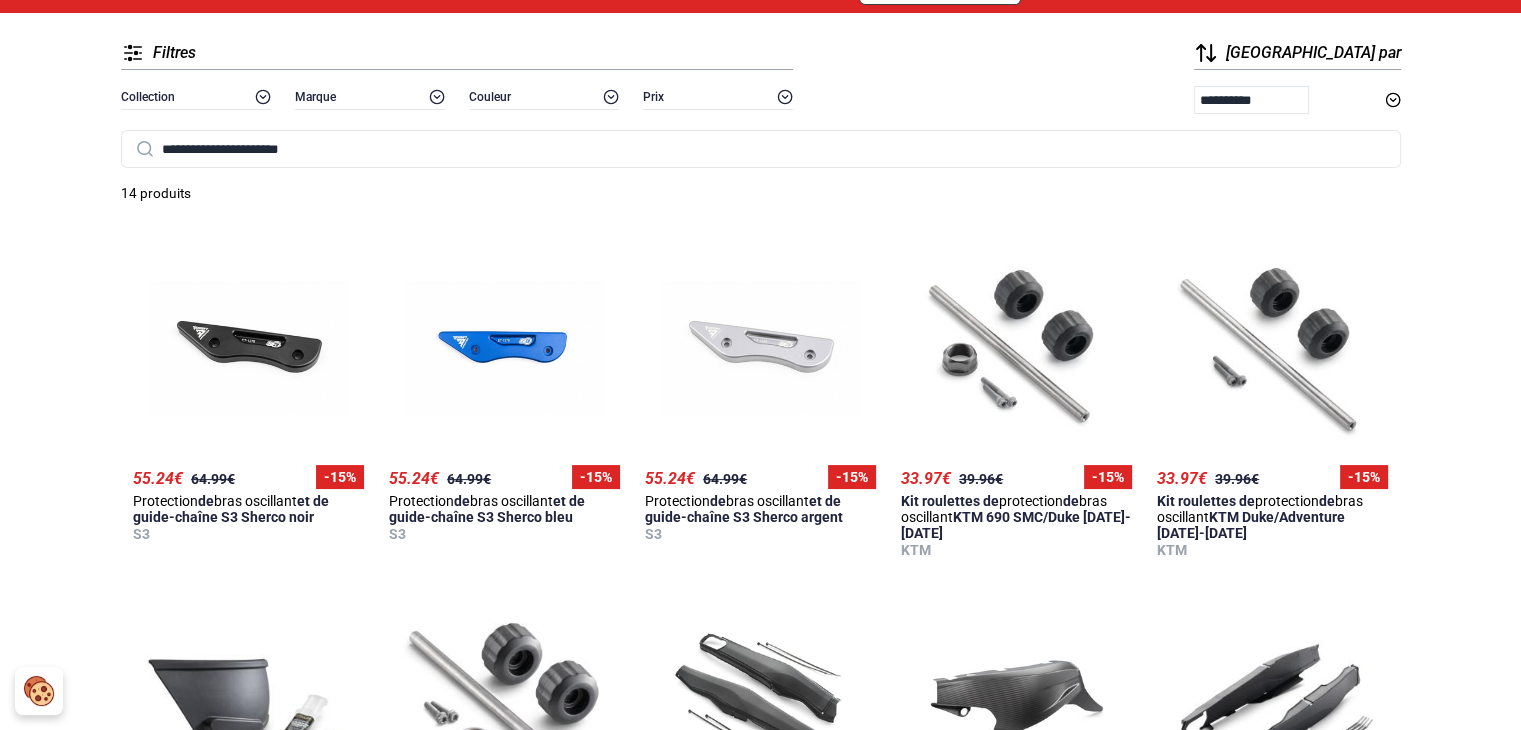 scroll, scrollTop: 0, scrollLeft: 0, axis: both 